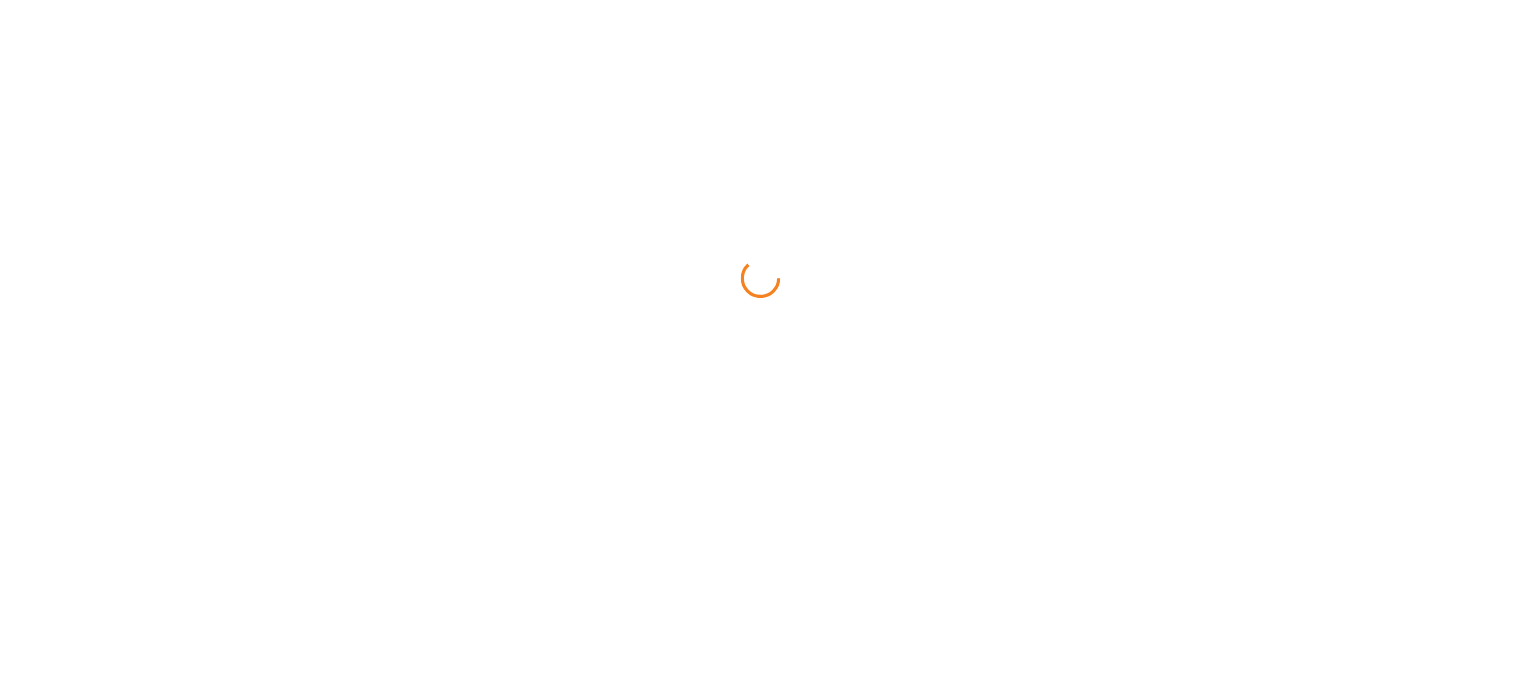 scroll, scrollTop: 0, scrollLeft: 0, axis: both 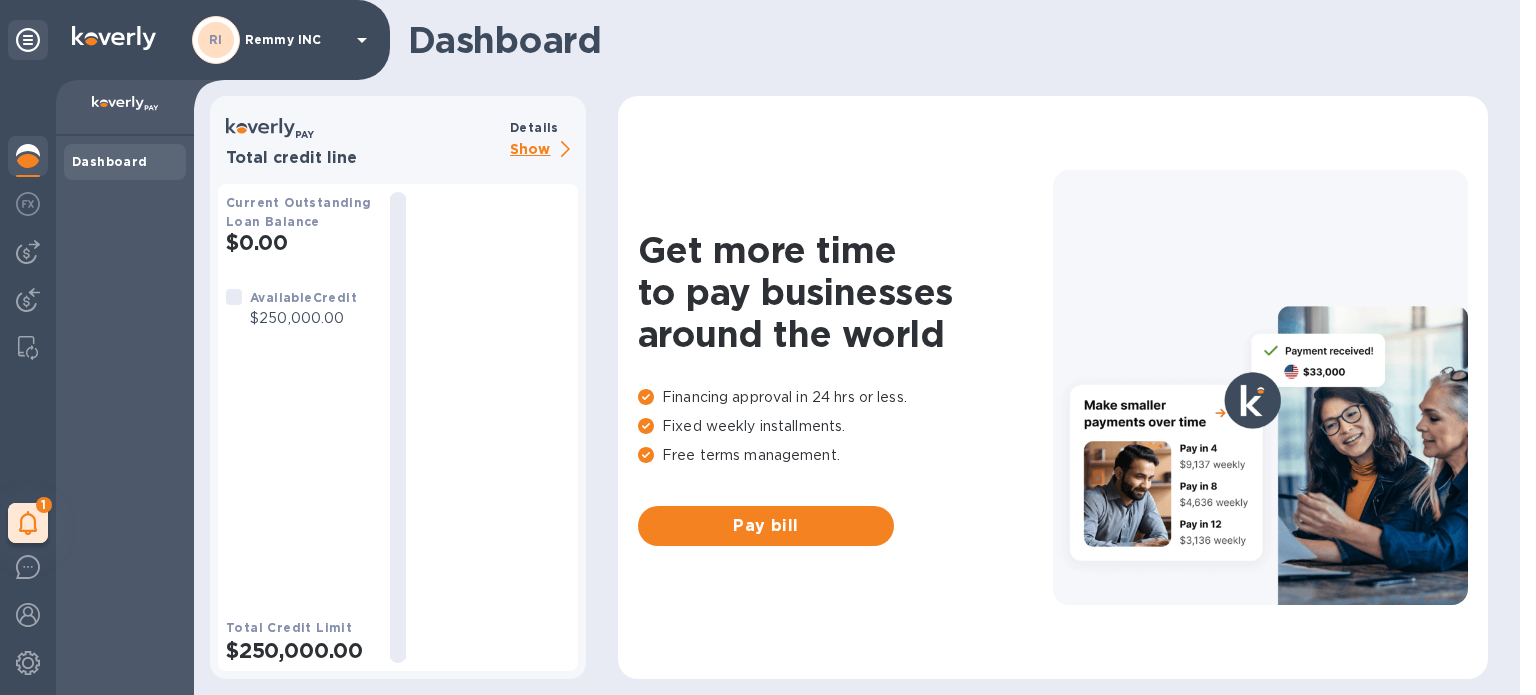 click on "Show" at bounding box center [544, 150] 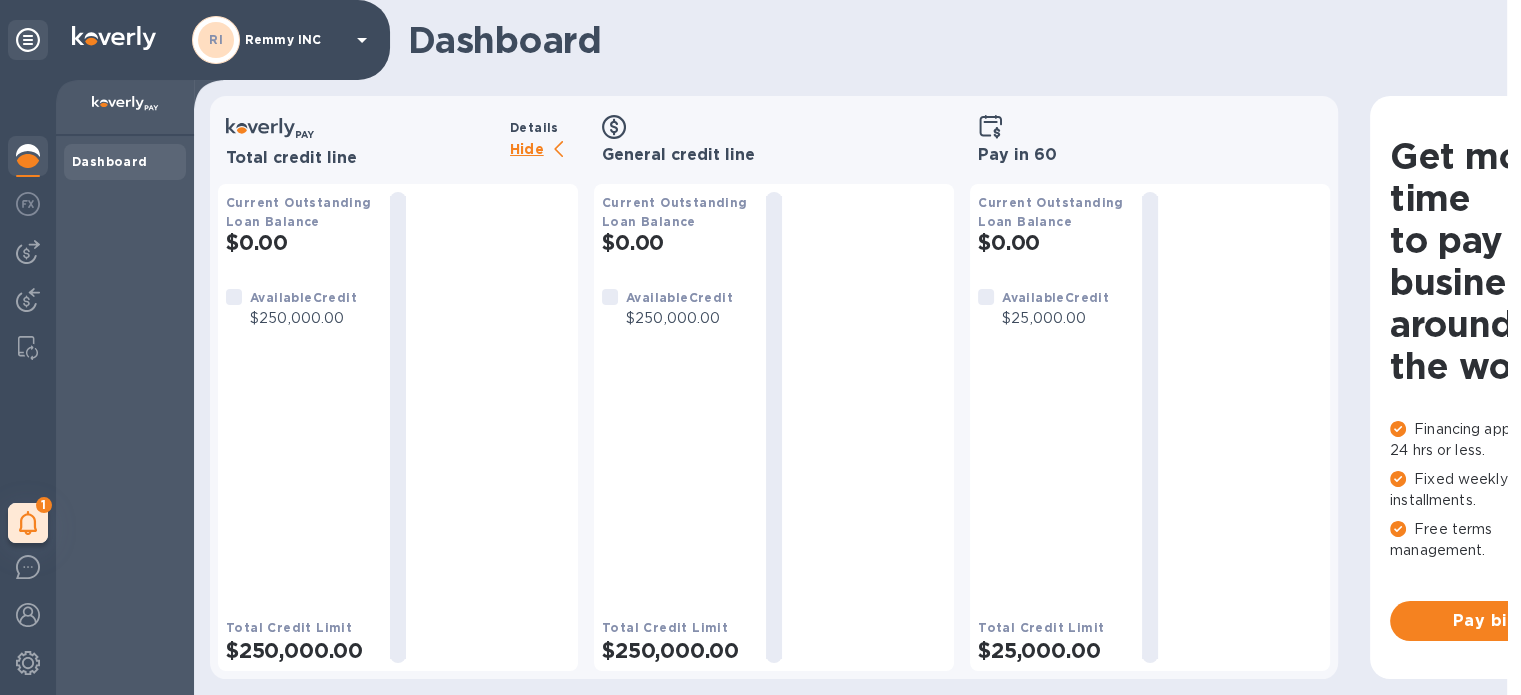 click at bounding box center (986, 297) 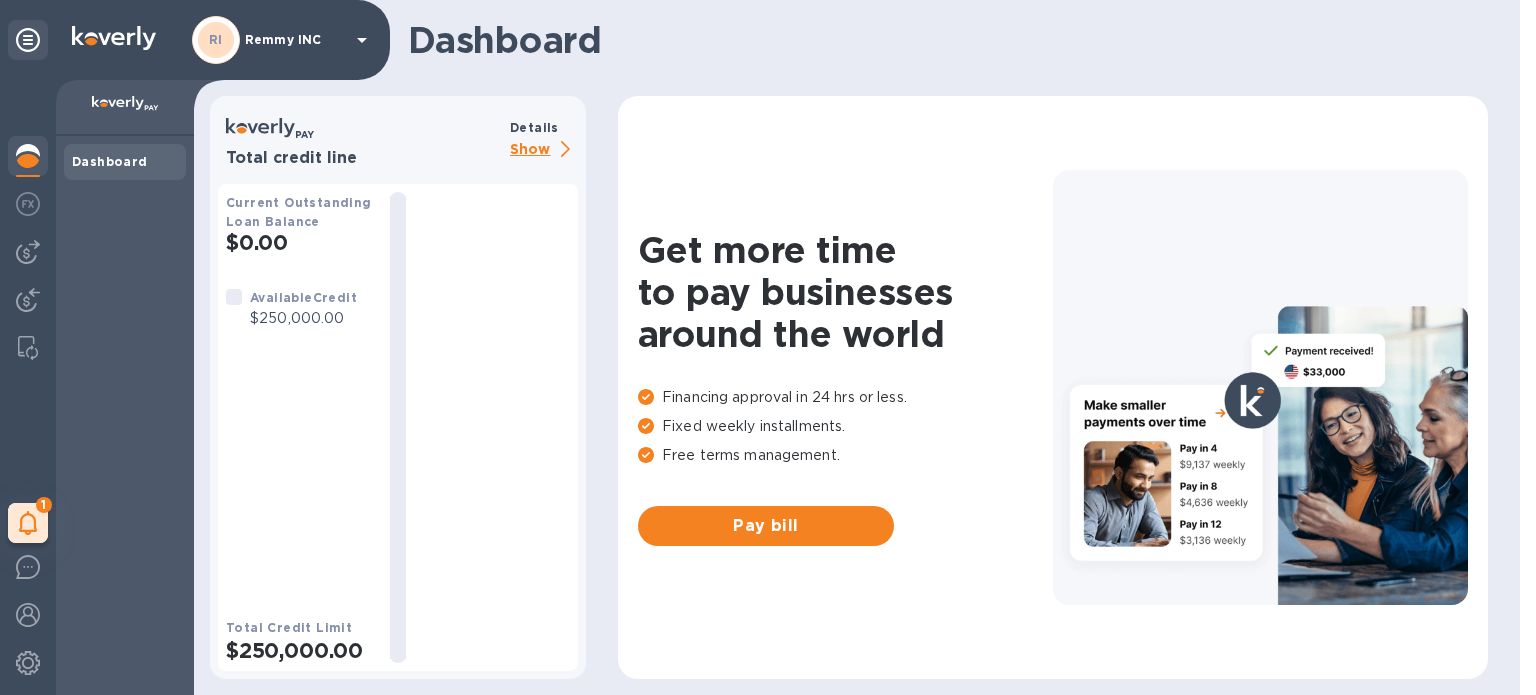 scroll, scrollTop: 0, scrollLeft: 0, axis: both 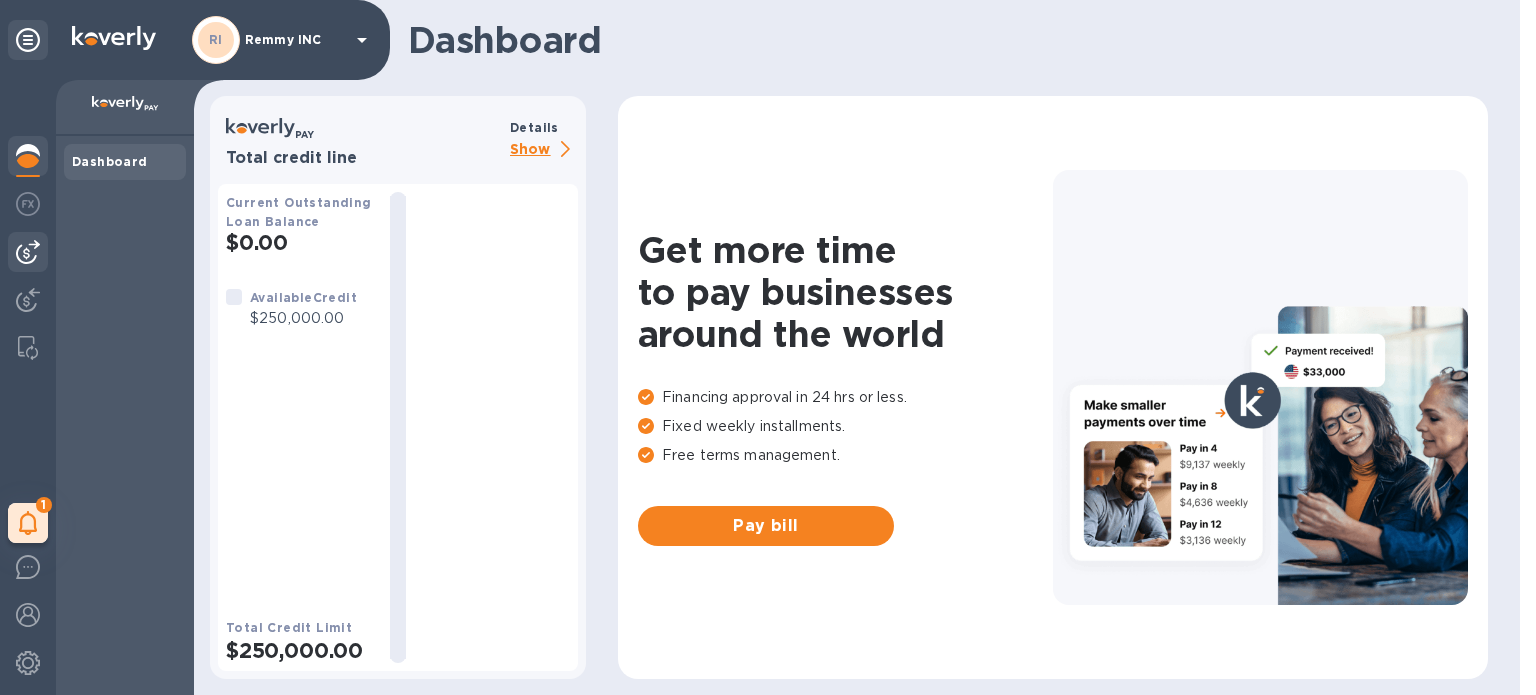 click at bounding box center (28, 252) 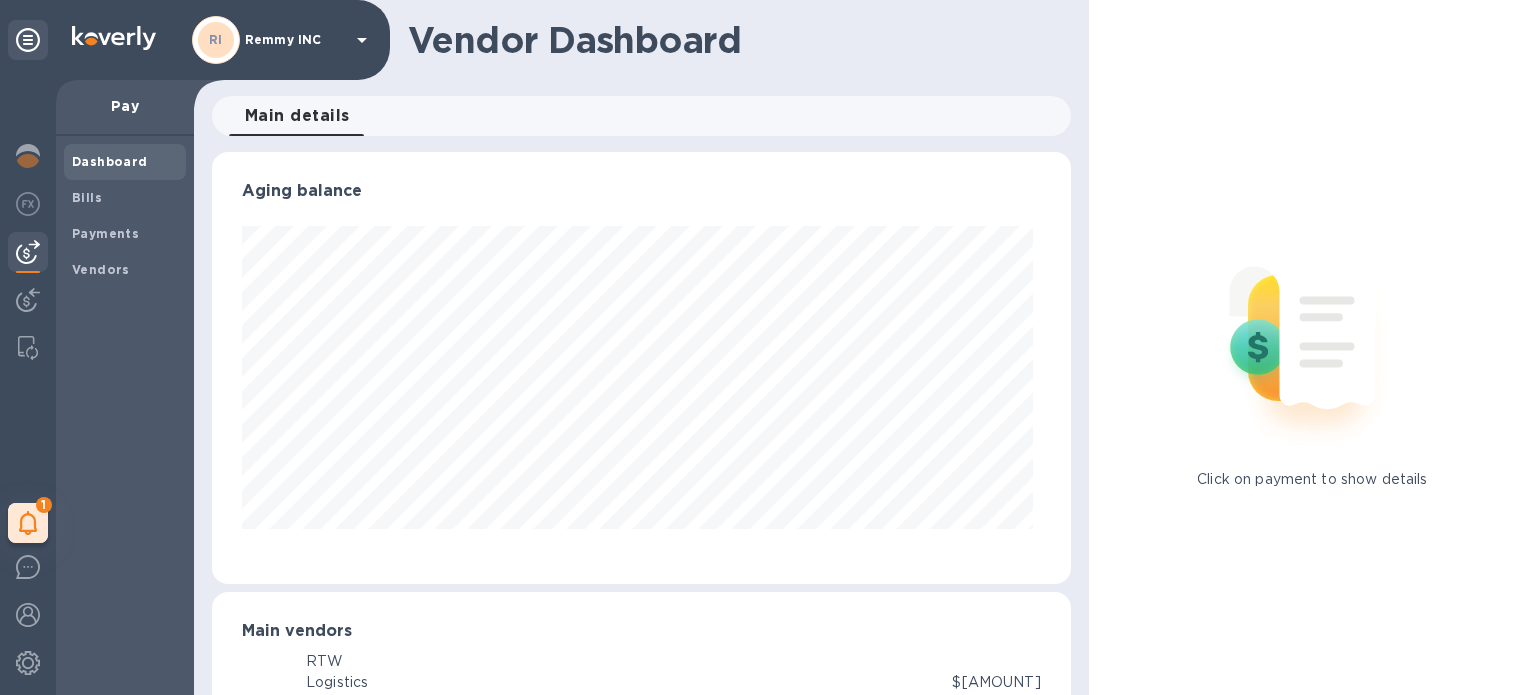 scroll, scrollTop: 999568, scrollLeft: 999149, axis: both 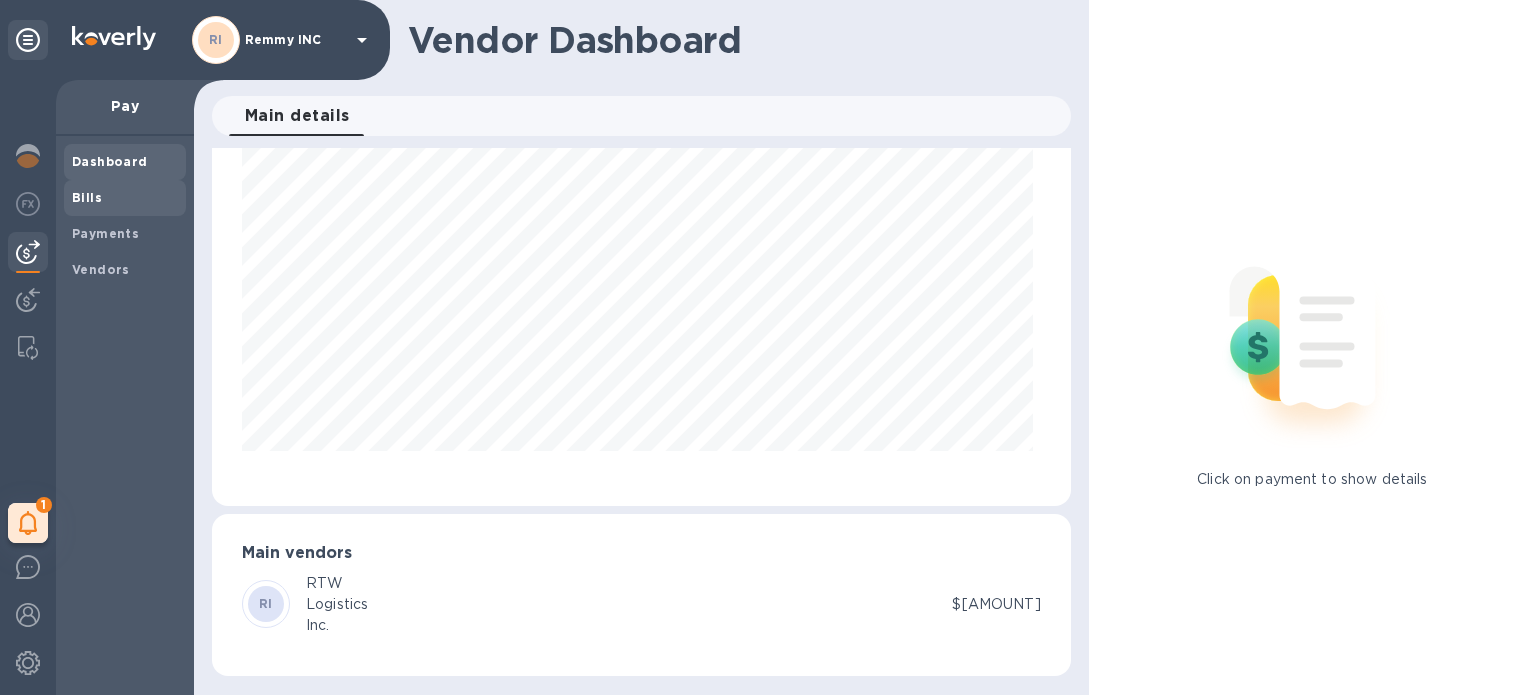 click on "Bills" at bounding box center [125, 198] 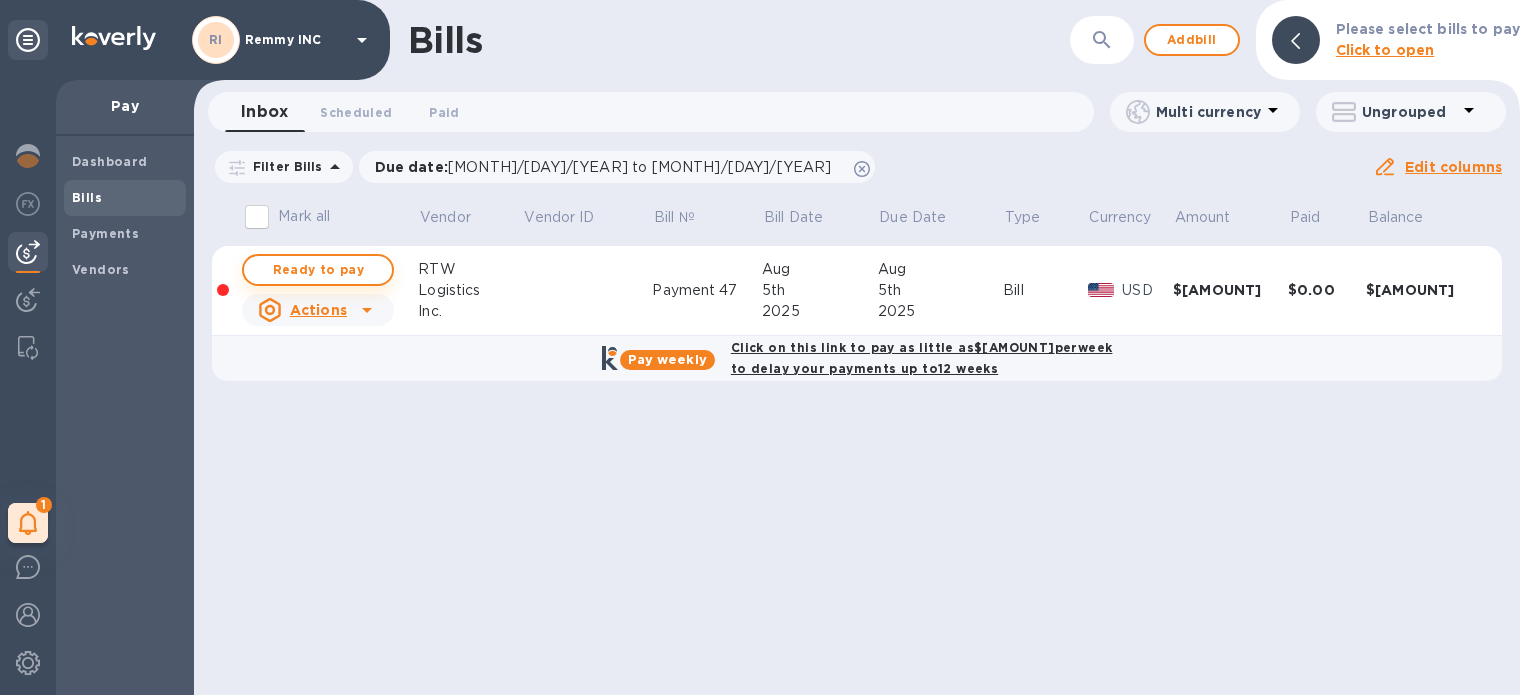 click on "Ready to pay" at bounding box center [318, 270] 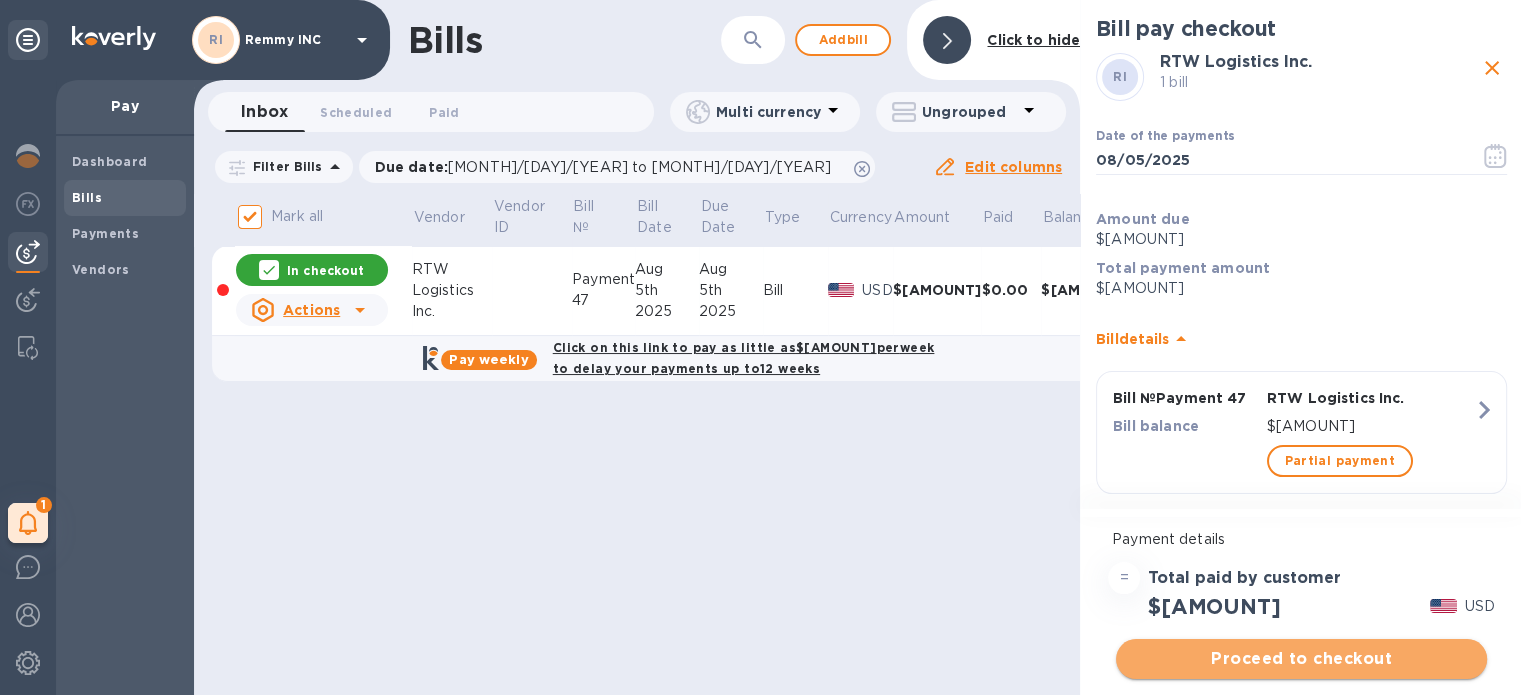 click on "Proceed to checkout" at bounding box center [1301, 659] 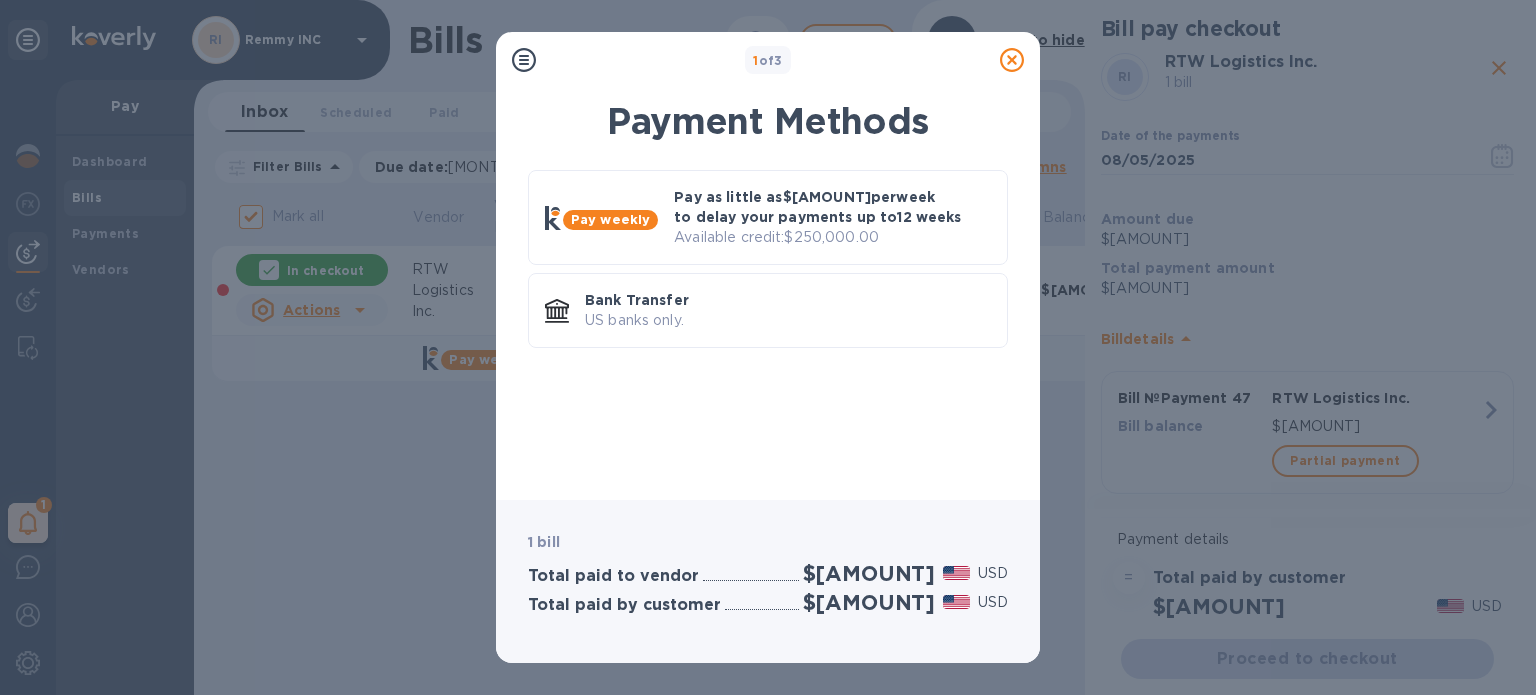 click 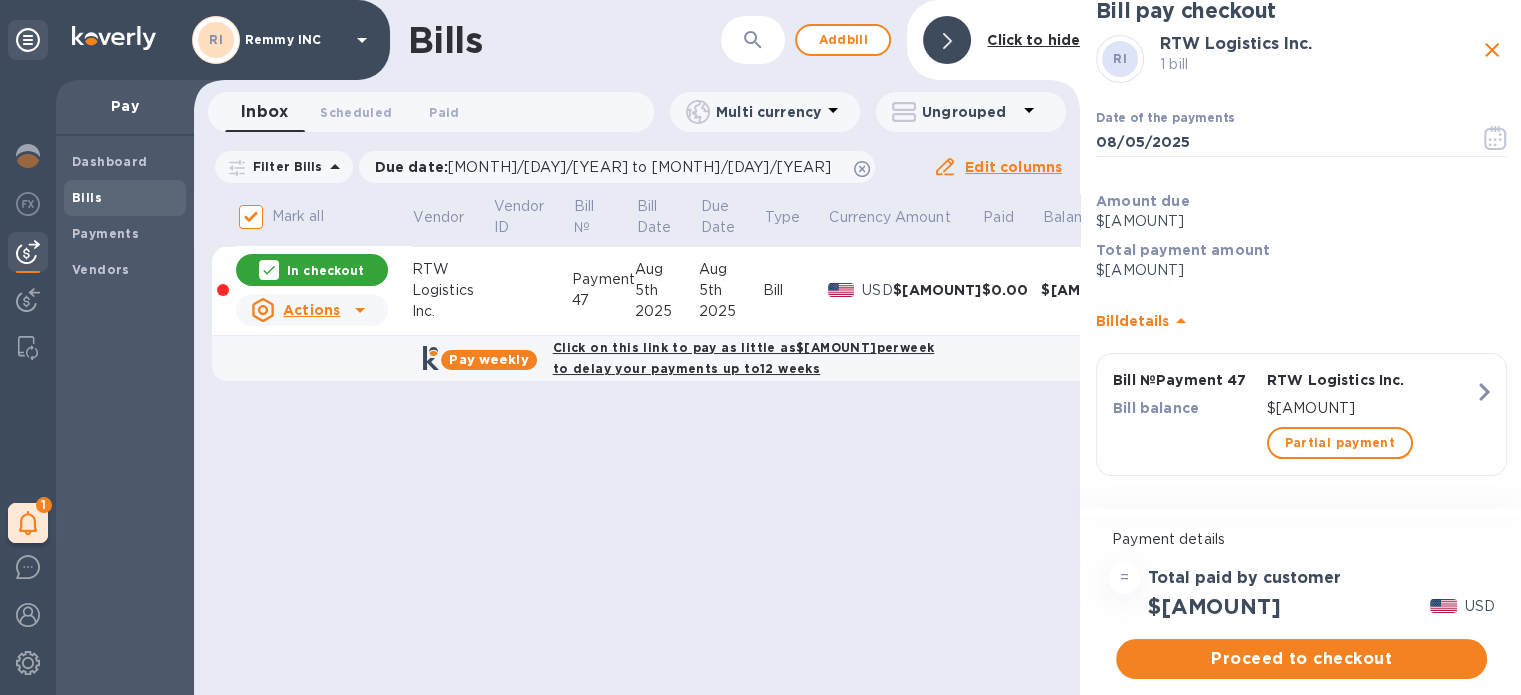 scroll, scrollTop: 22, scrollLeft: 0, axis: vertical 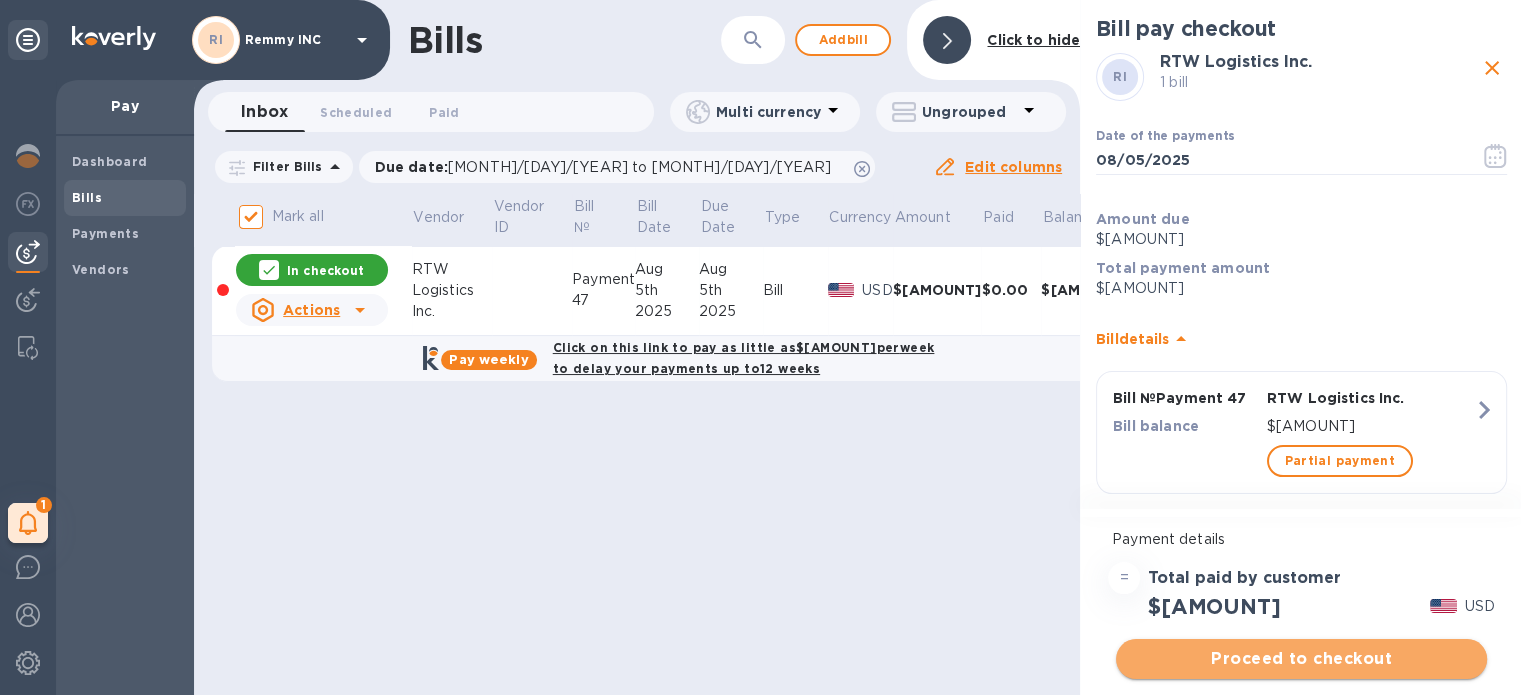 click on "Proceed to checkout" at bounding box center (1301, 659) 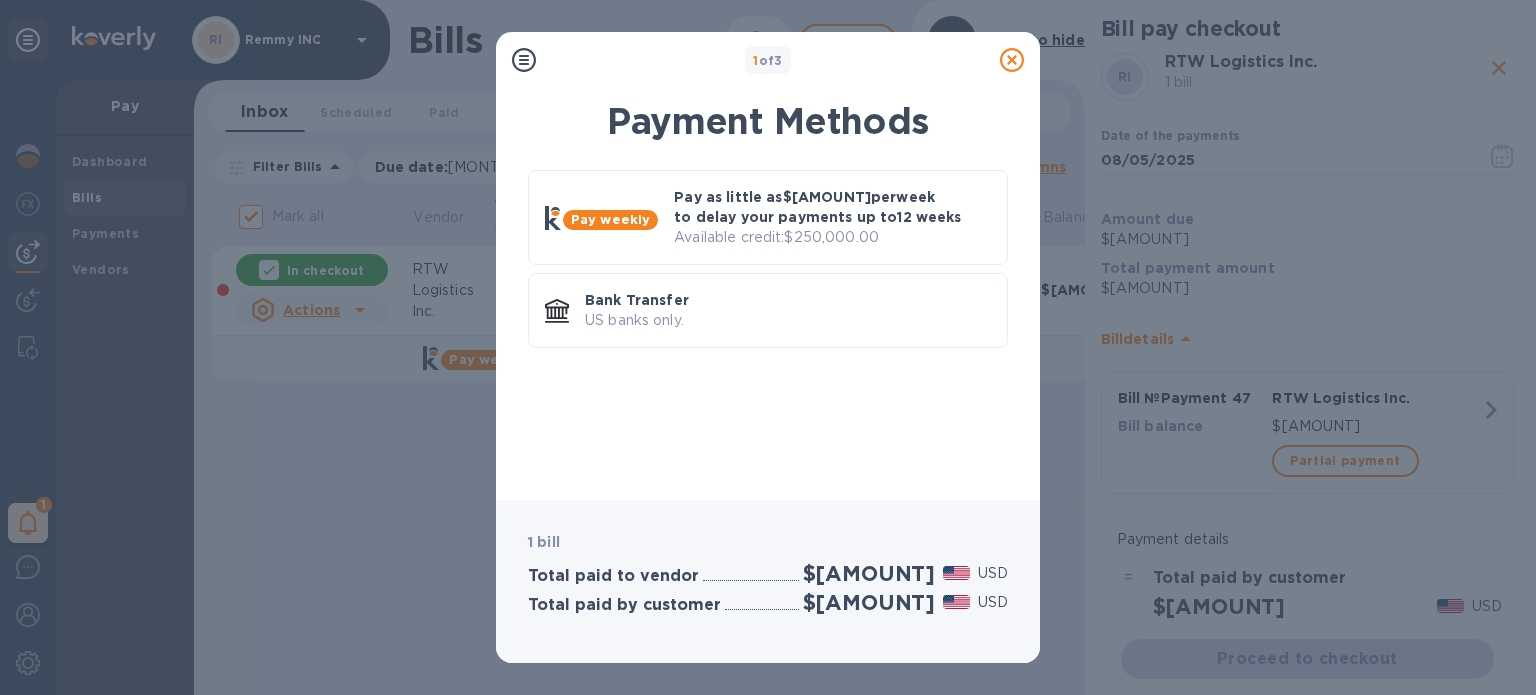 click 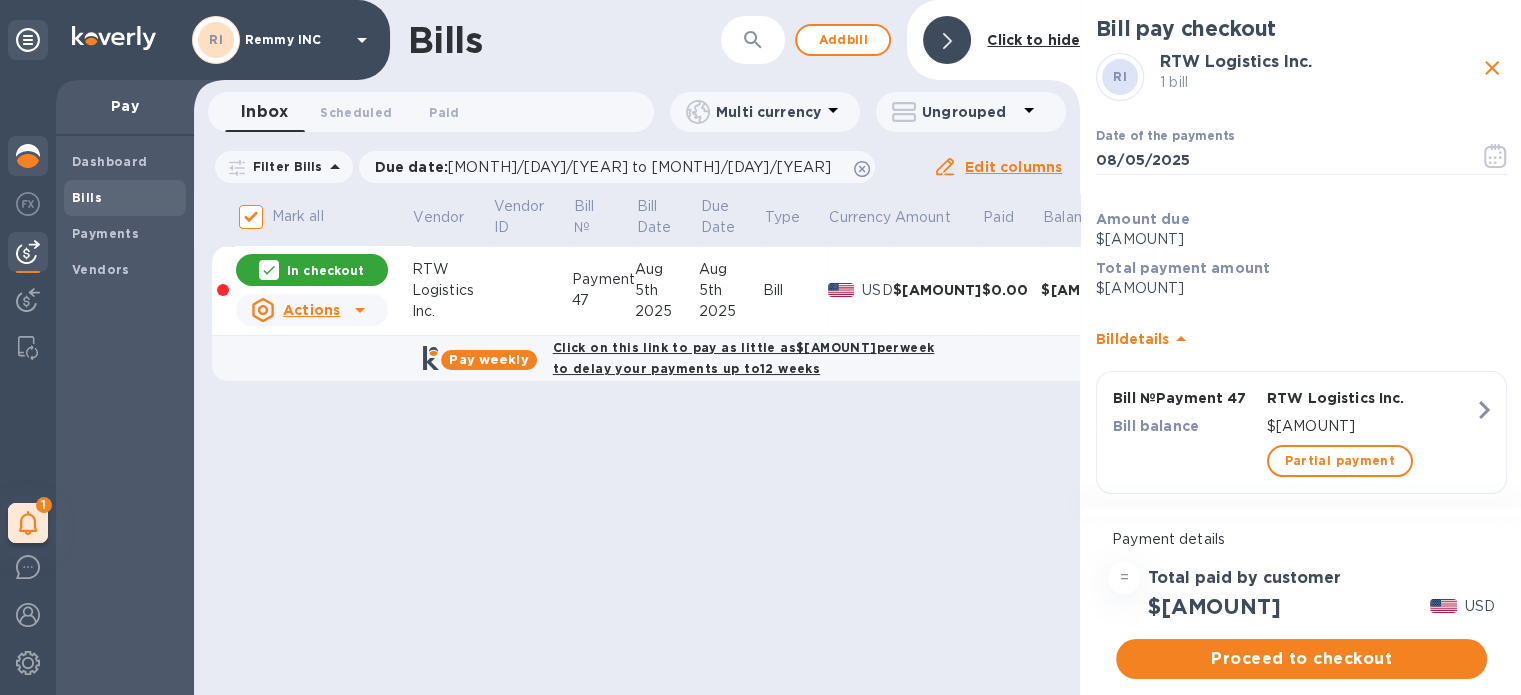click at bounding box center (28, 156) 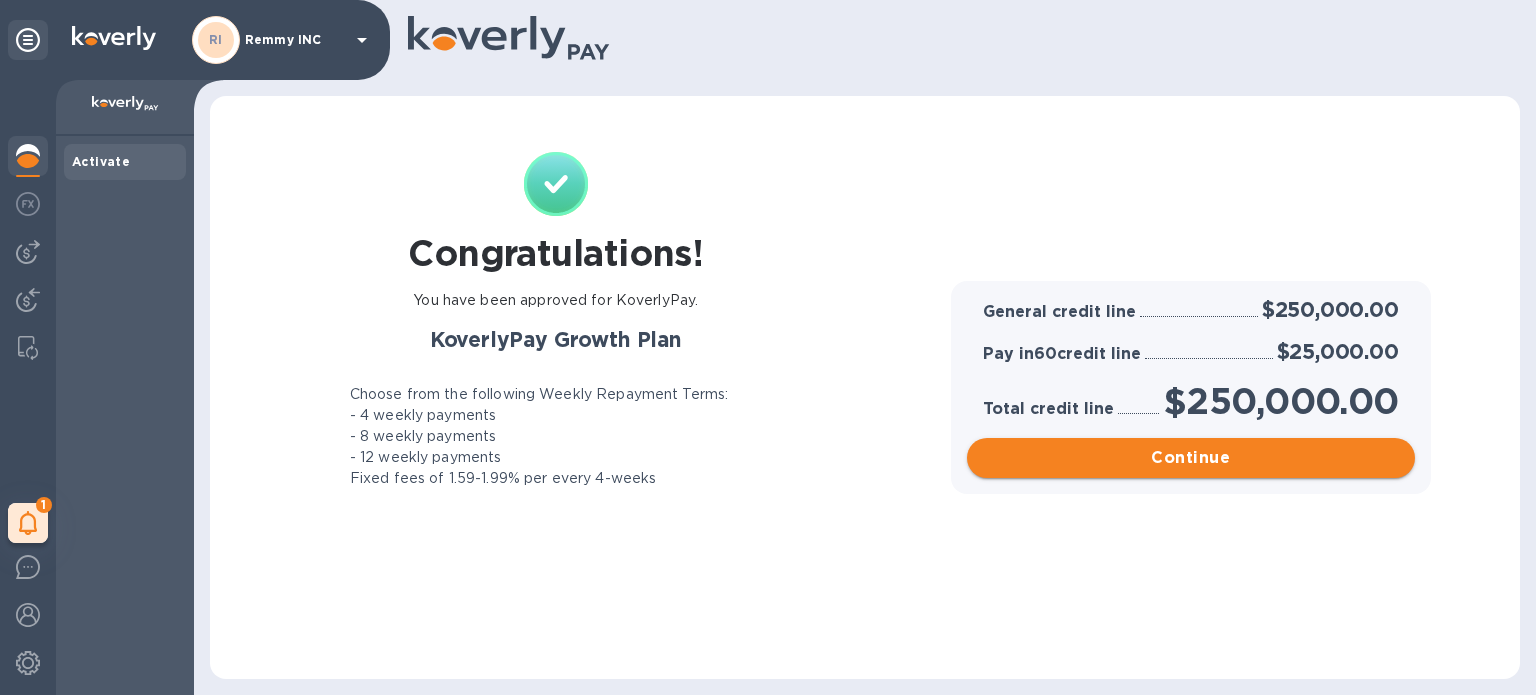 click on "Continue" at bounding box center (1191, 458) 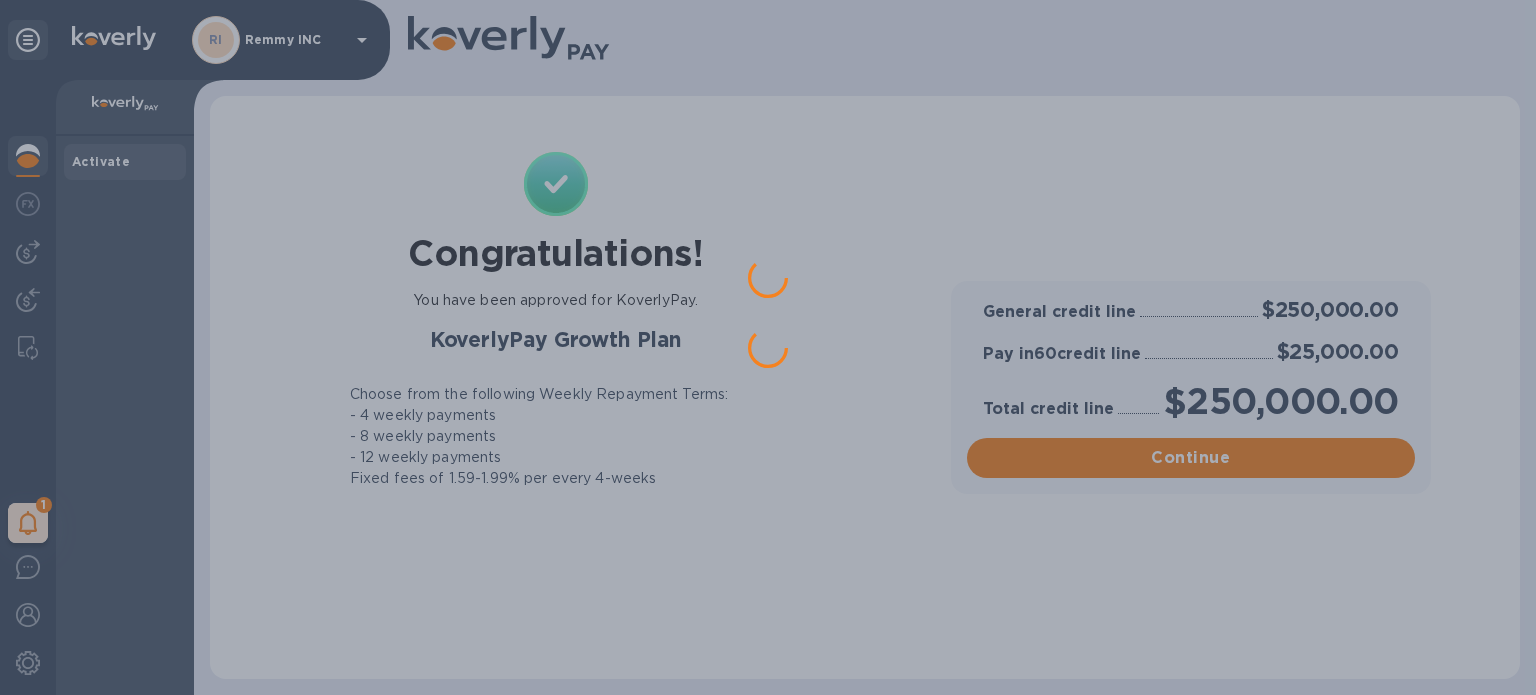 scroll, scrollTop: 0, scrollLeft: 0, axis: both 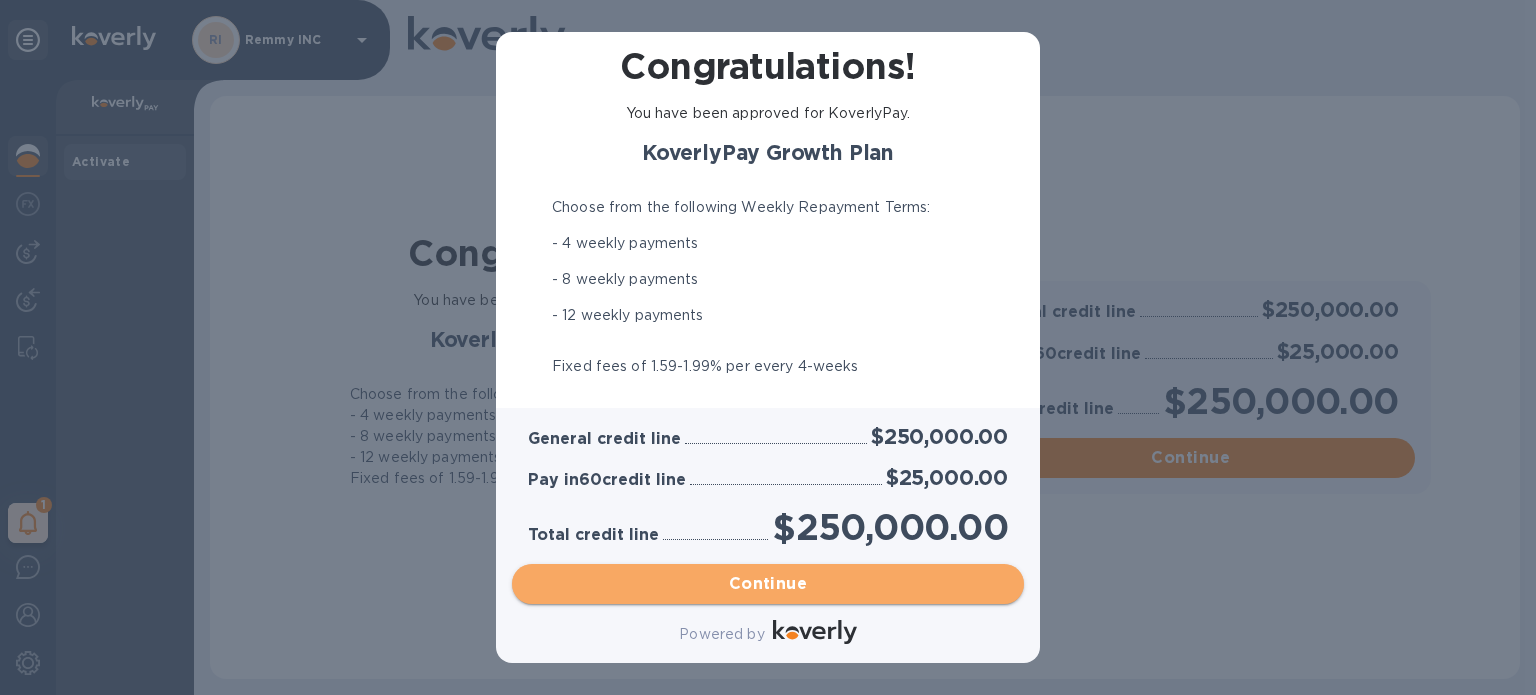 click on "Continue" at bounding box center (768, 584) 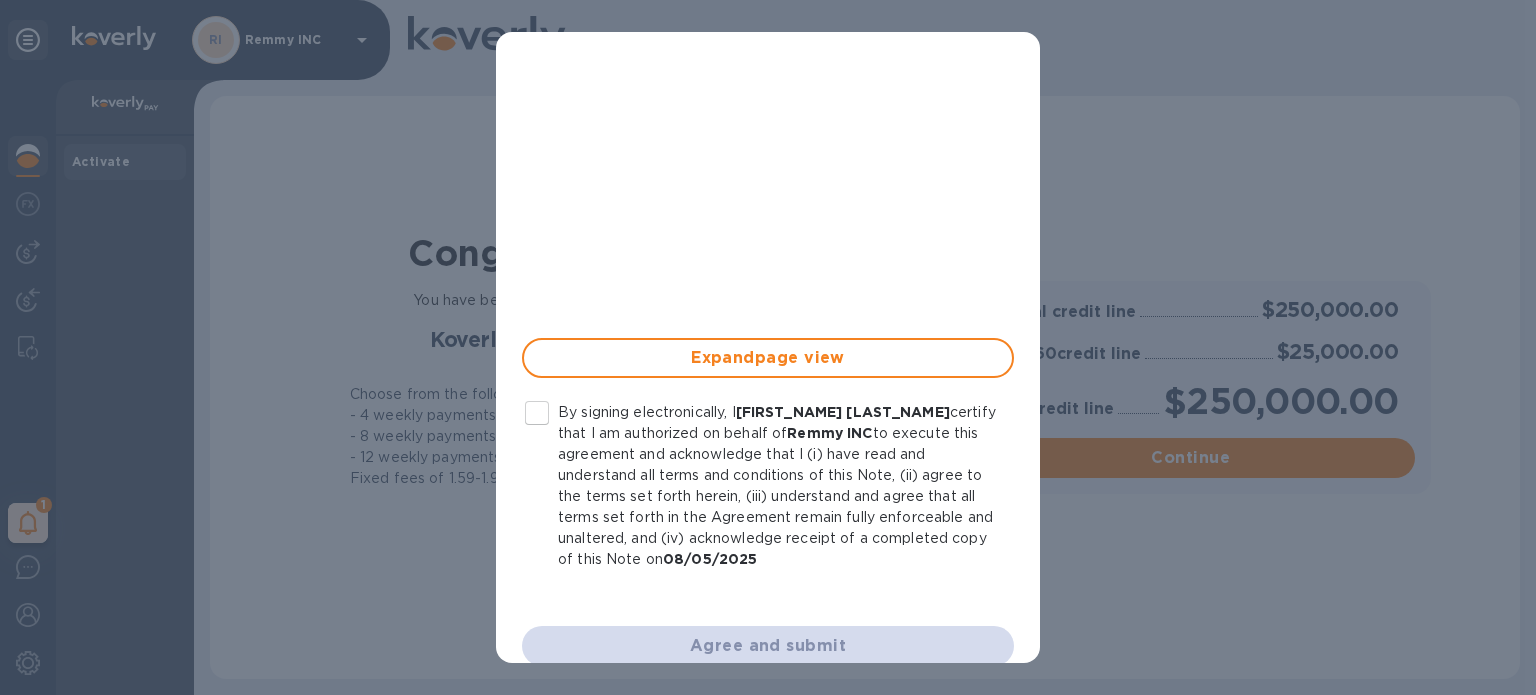 scroll, scrollTop: 571, scrollLeft: 0, axis: vertical 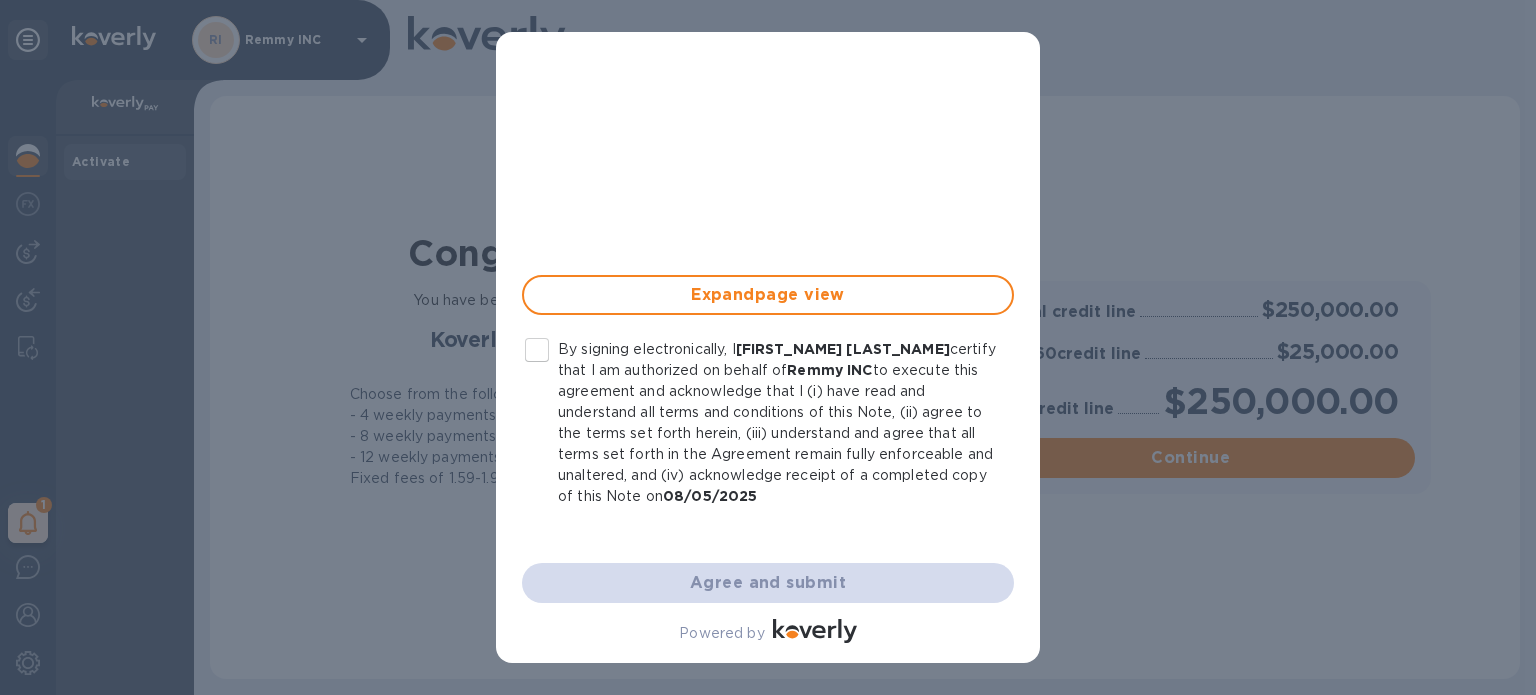 click on "By signing electronically, I [FIRST_NAME] [LAST_NAME] certify that I am authorized on behalf of [COMPANY_NAME] to execute this agreement and acknowledge that I (i) have read and understand all terms and conditions of this Note, (ii) agree to the terms set forth herein, (iii) understand and agree that all terms set forth in the Agreement remain fully enforceable and unaltered, and (iv) acknowledge receipt of a completed copy of this Note on [MONTH]/[DAY]/[YEAR]" at bounding box center (537, 350) 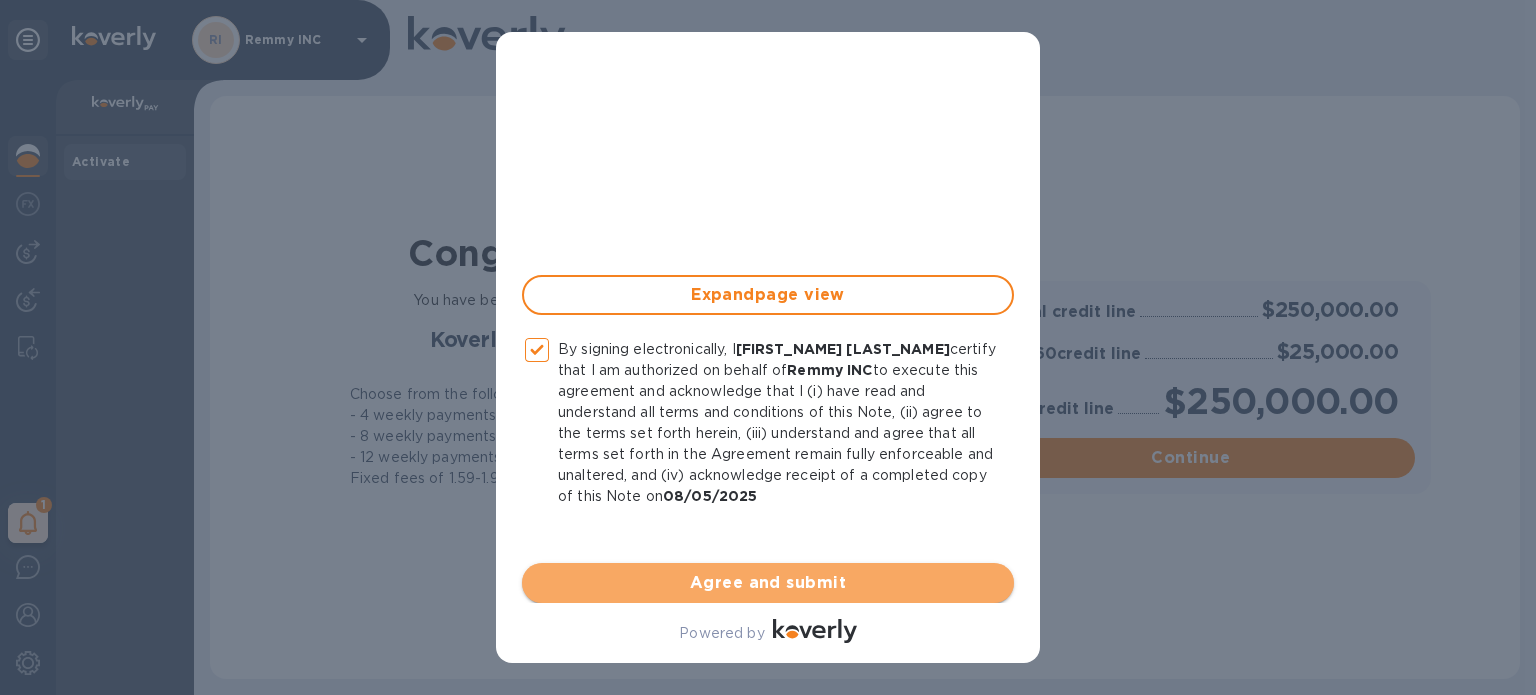 click on "Agree and submit" at bounding box center [768, 583] 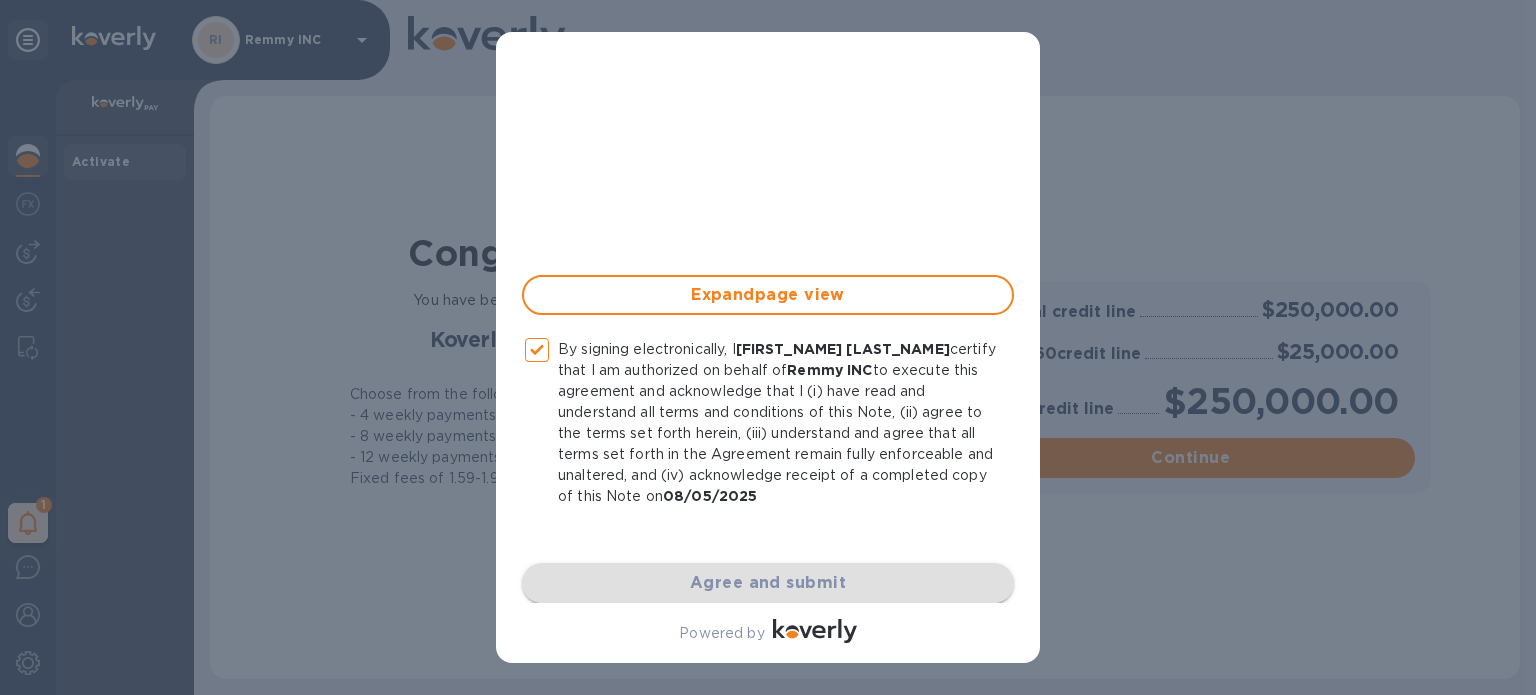 checkbox on "false" 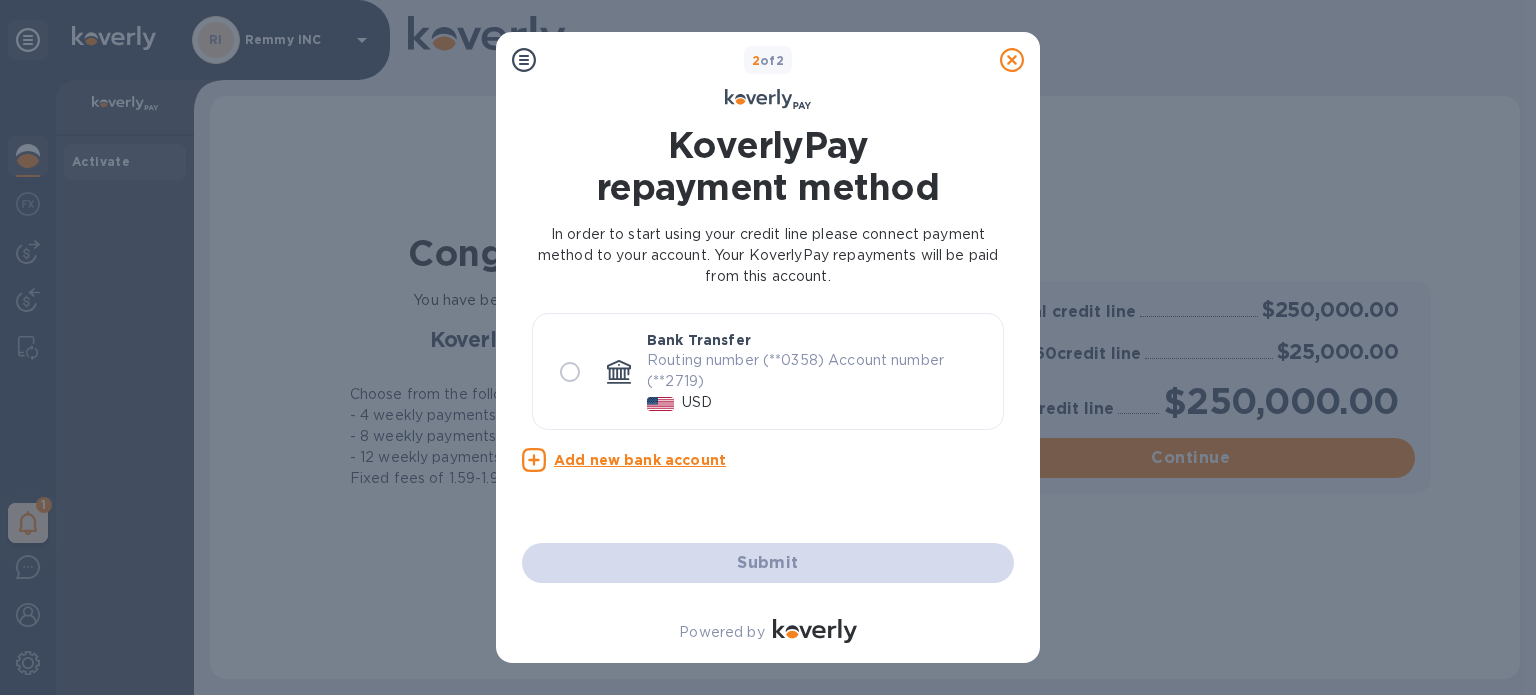 scroll, scrollTop: 0, scrollLeft: 0, axis: both 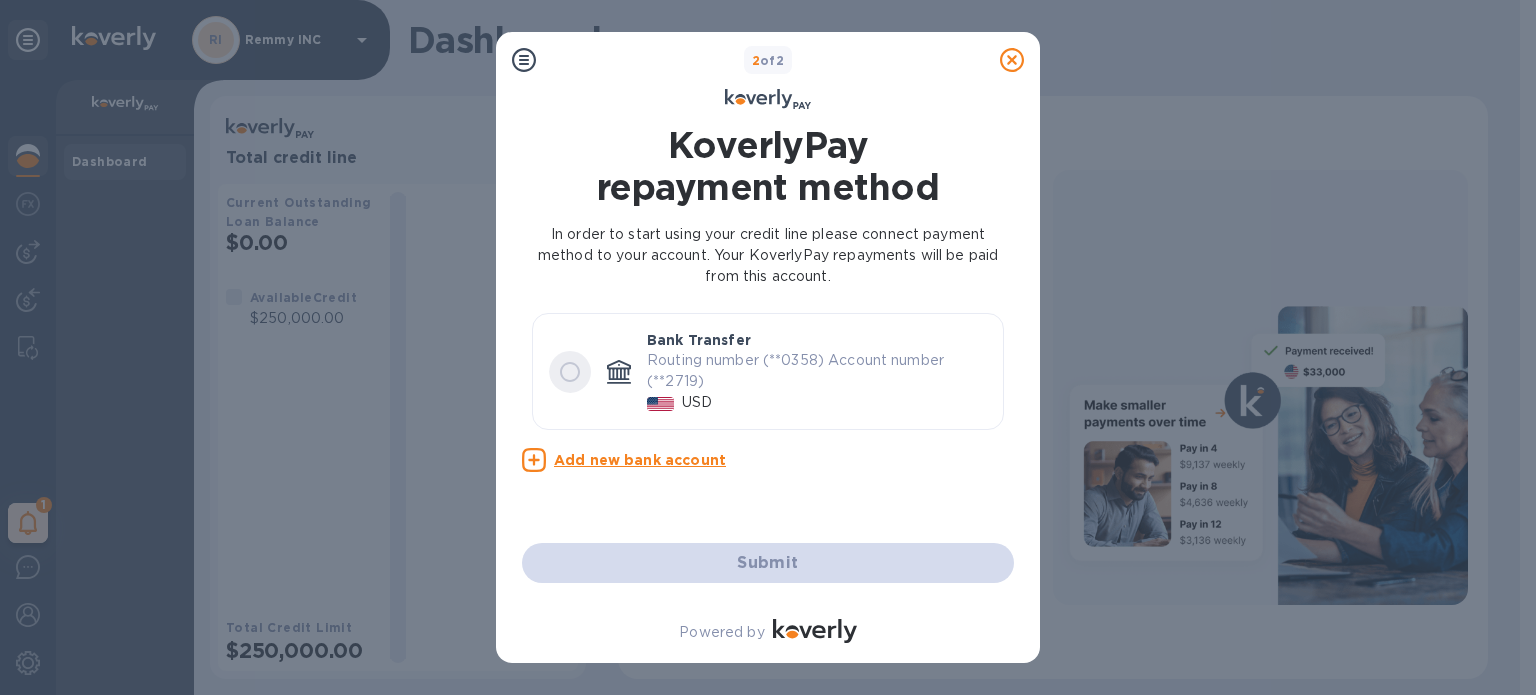 click at bounding box center [570, 372] 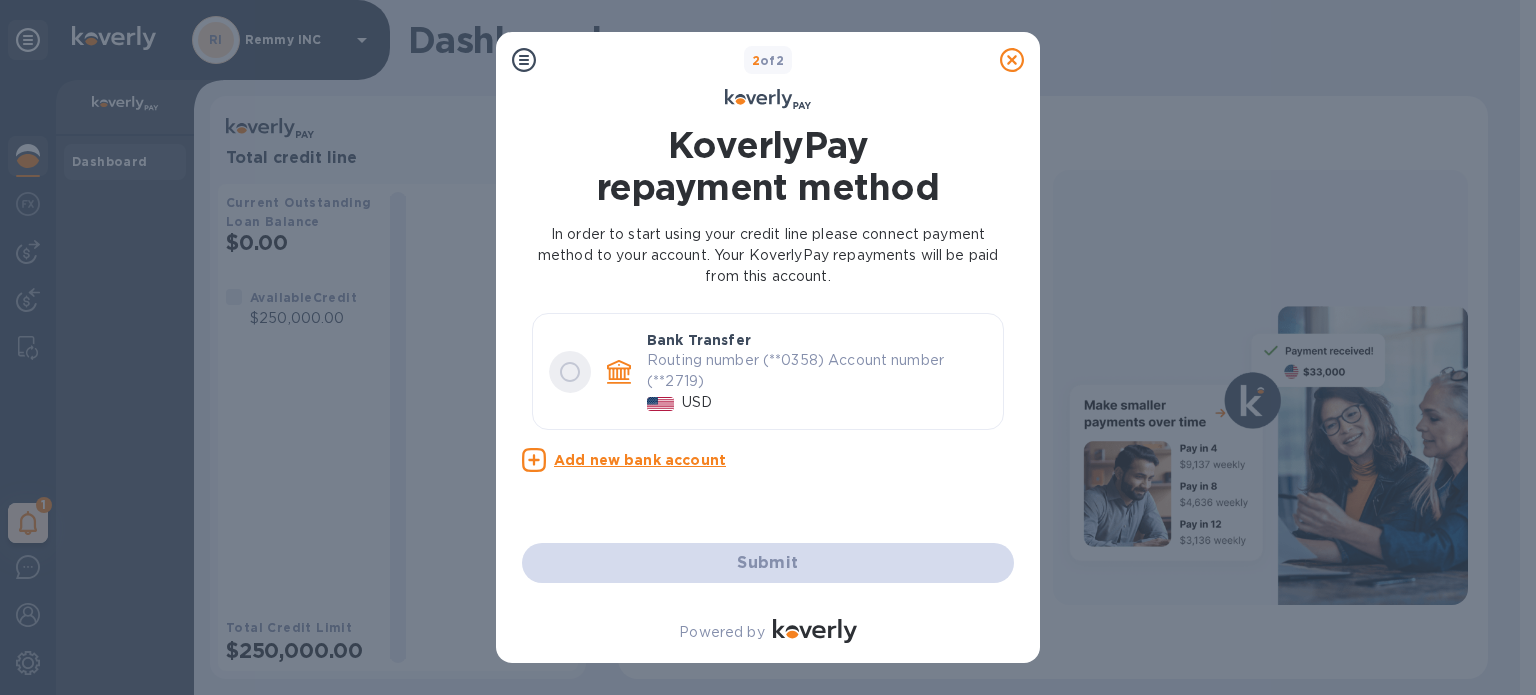 radio on "true" 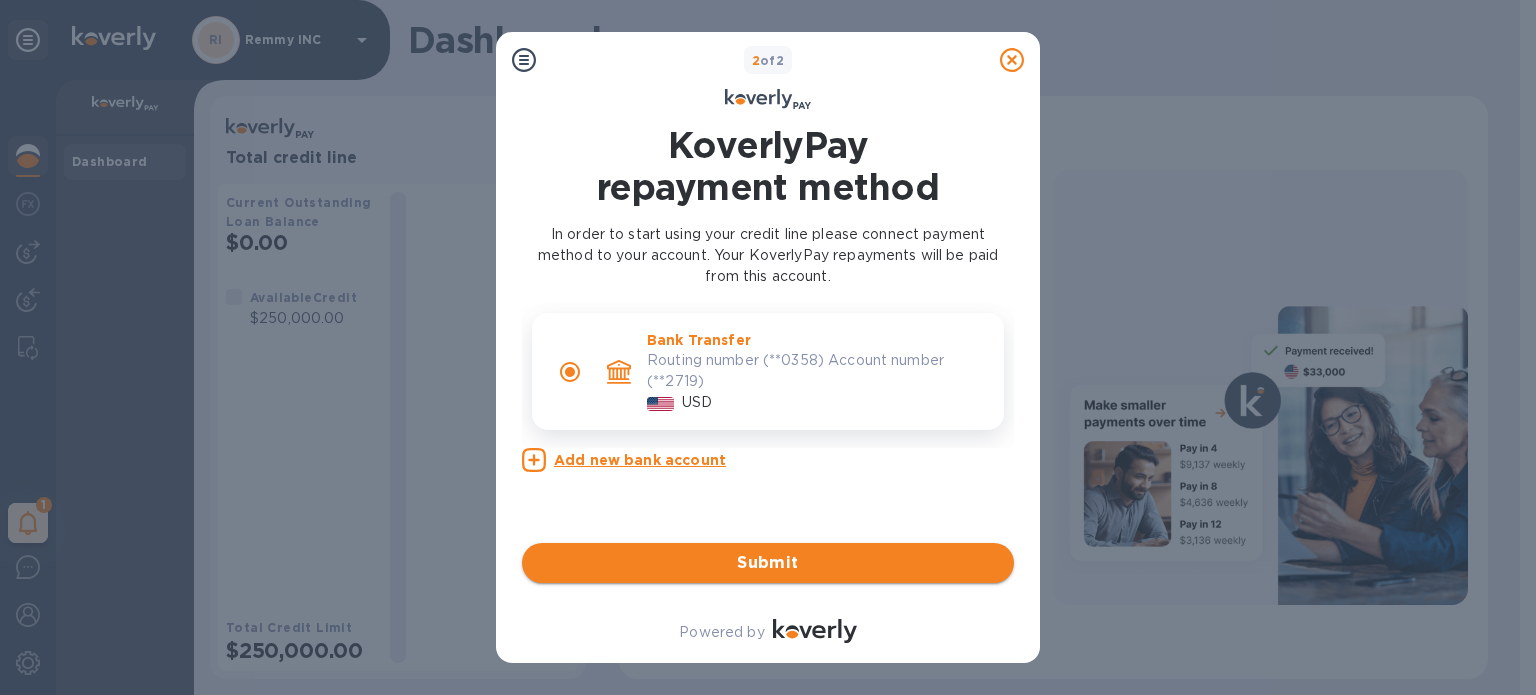 click on "Submit" at bounding box center (768, 563) 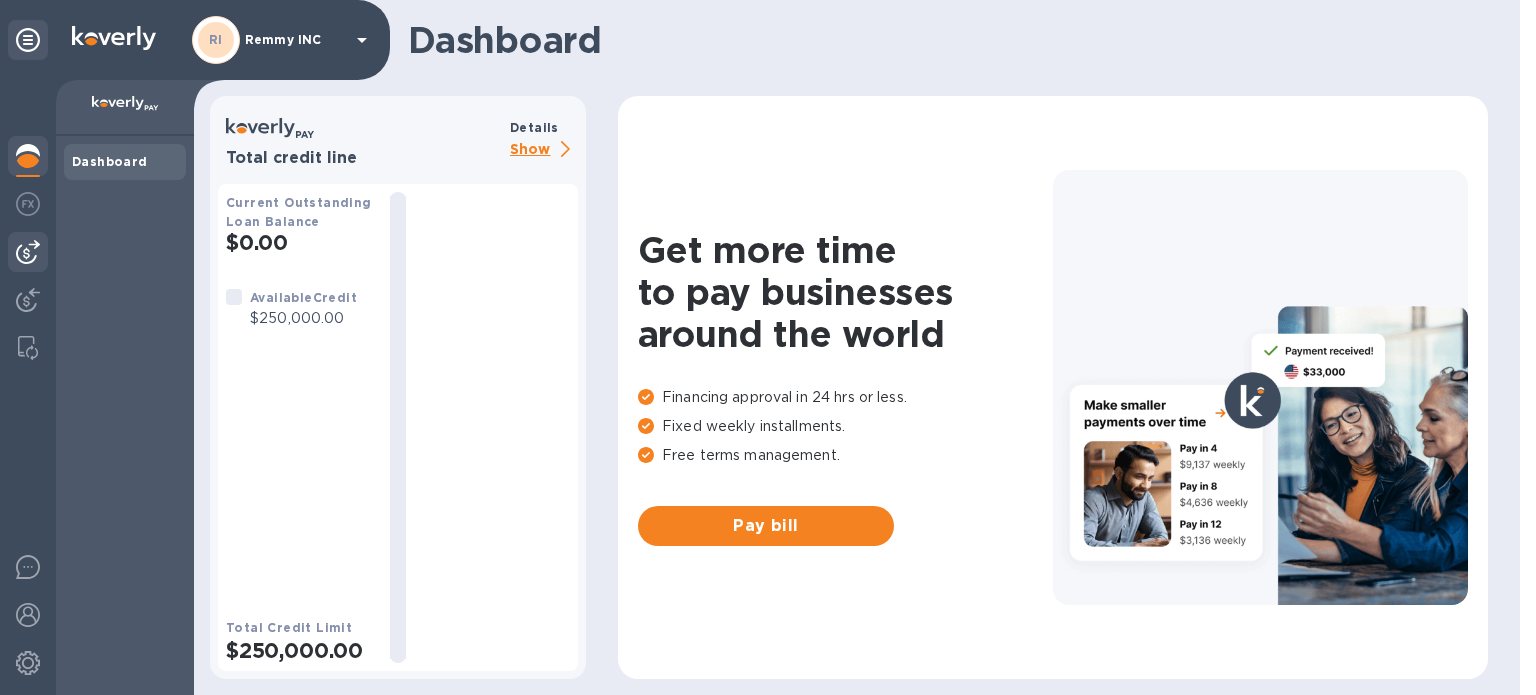 click at bounding box center [28, 252] 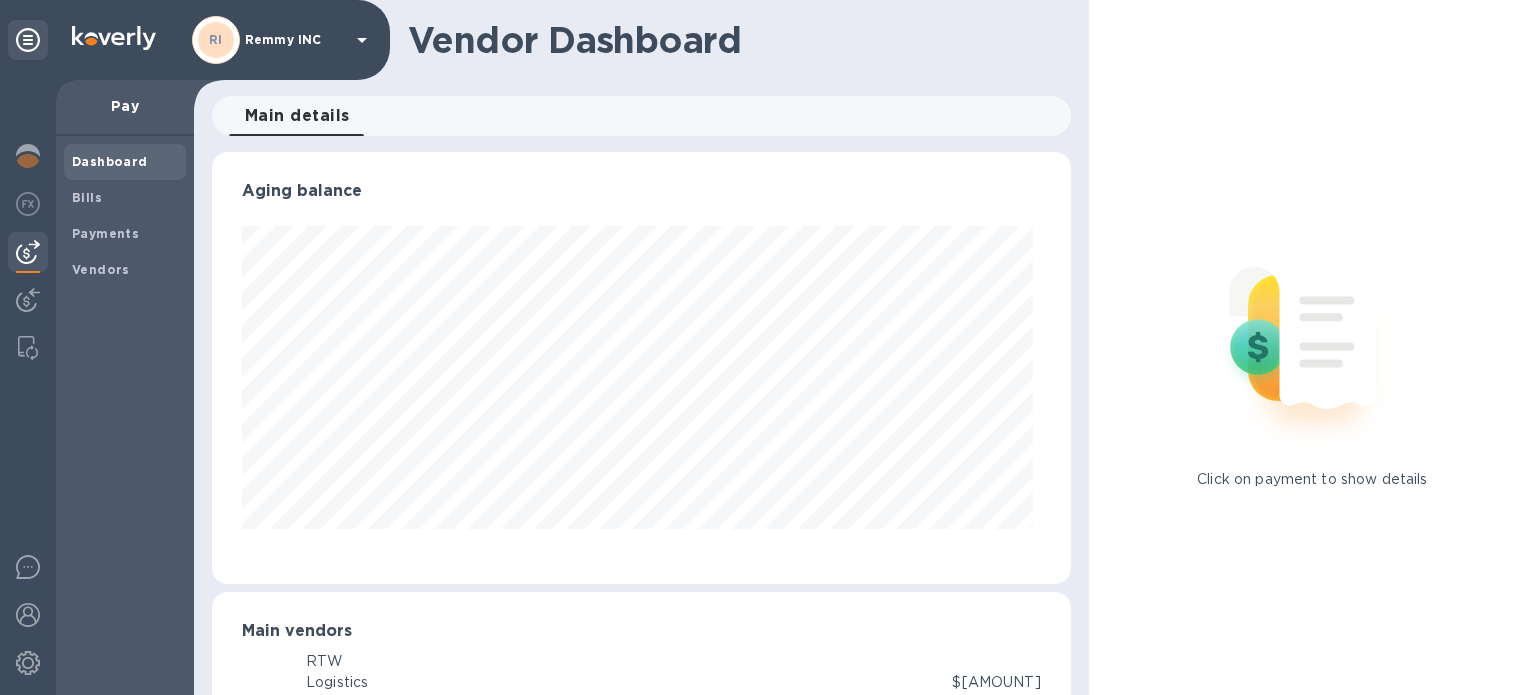 scroll, scrollTop: 999568, scrollLeft: 999149, axis: both 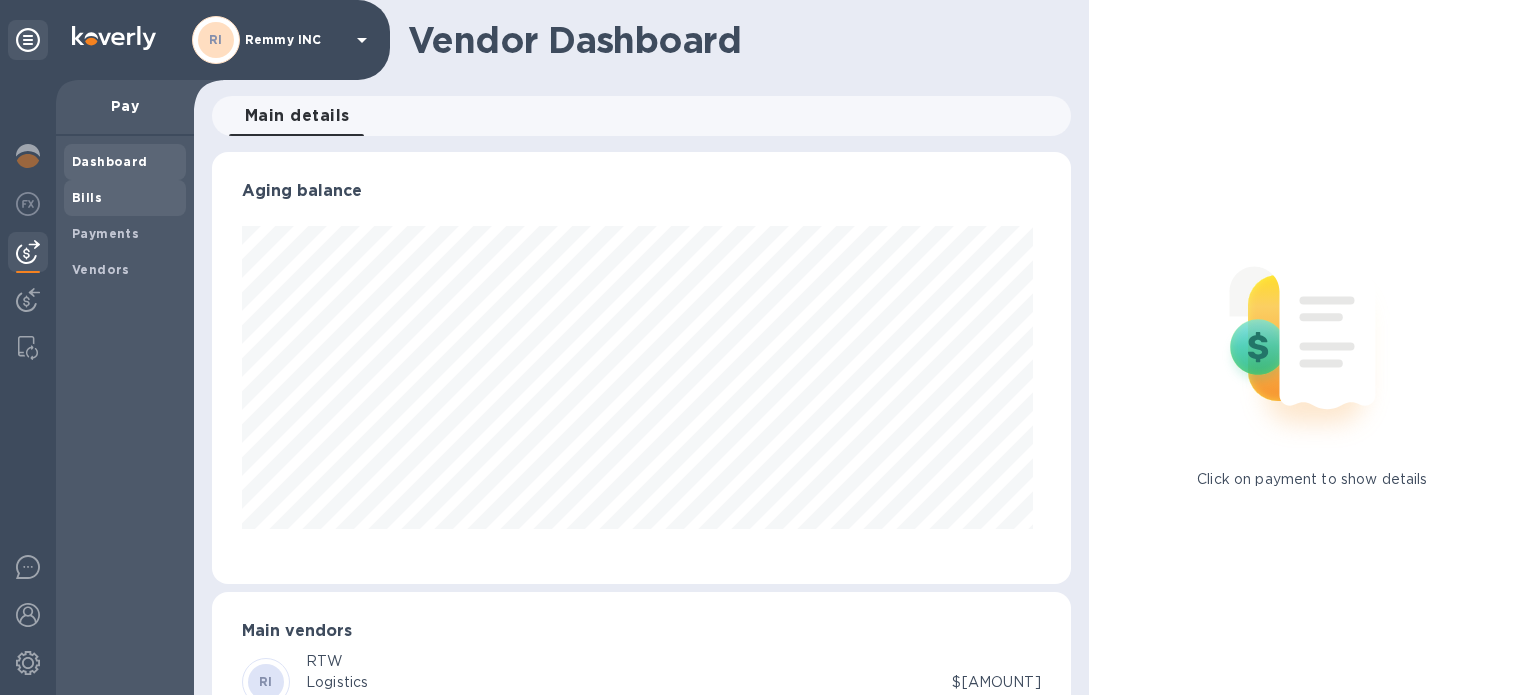 click on "Bills" at bounding box center [125, 198] 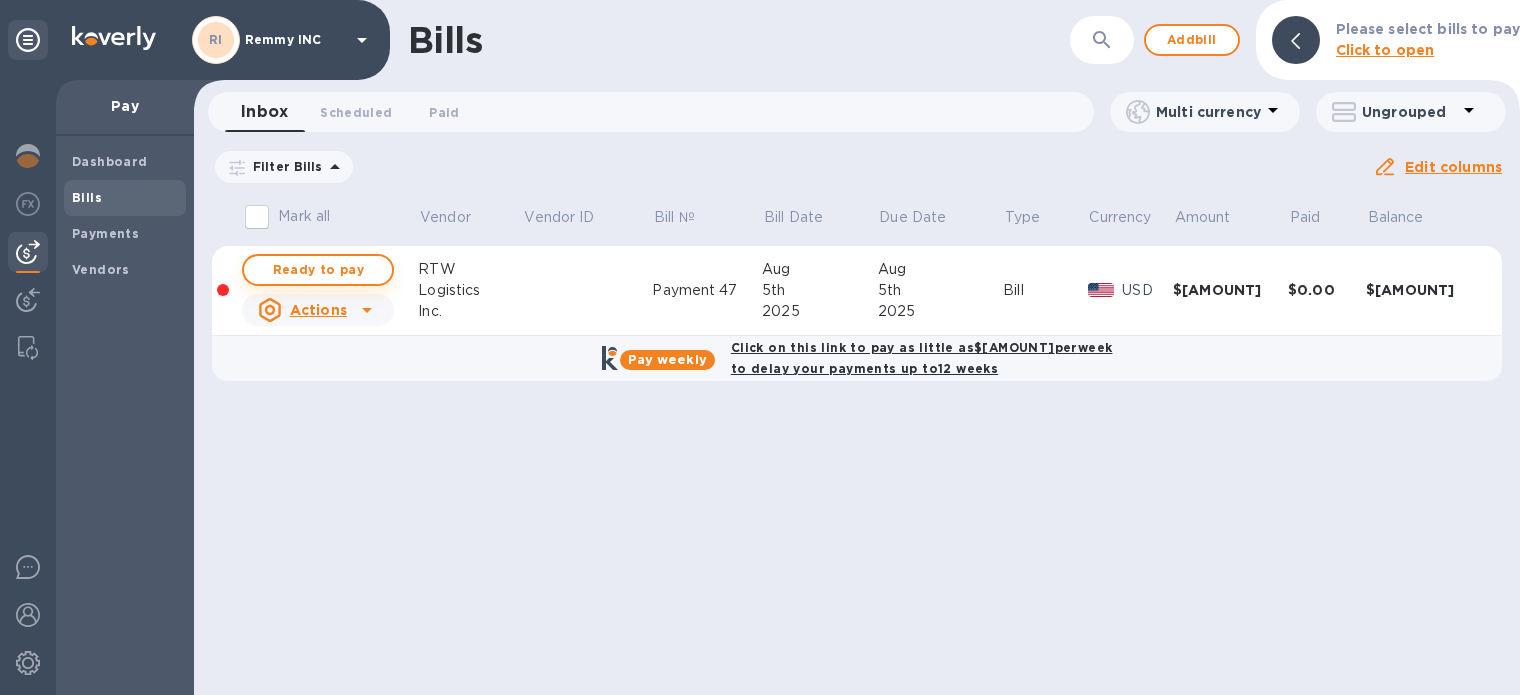 click on "Ready to pay" at bounding box center [318, 270] 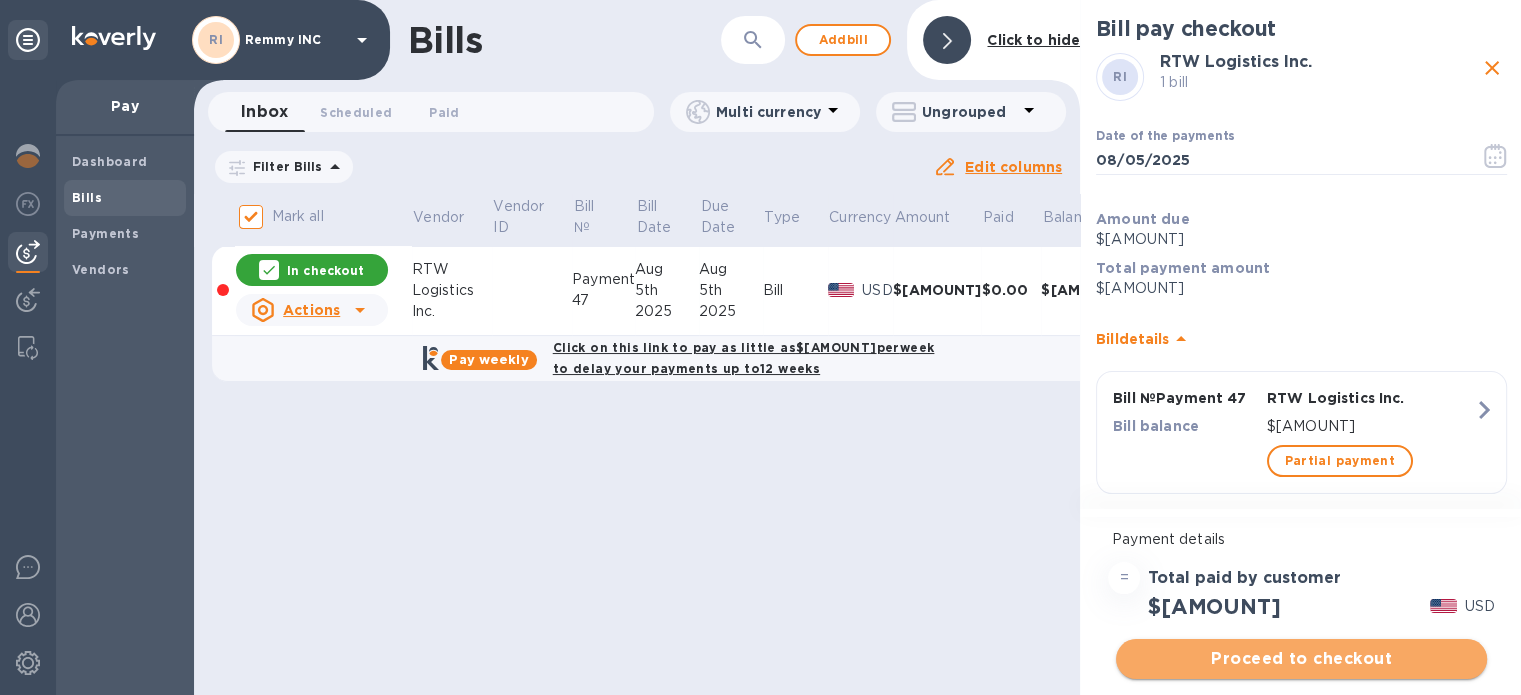 click on "Proceed to checkout" at bounding box center (1301, 659) 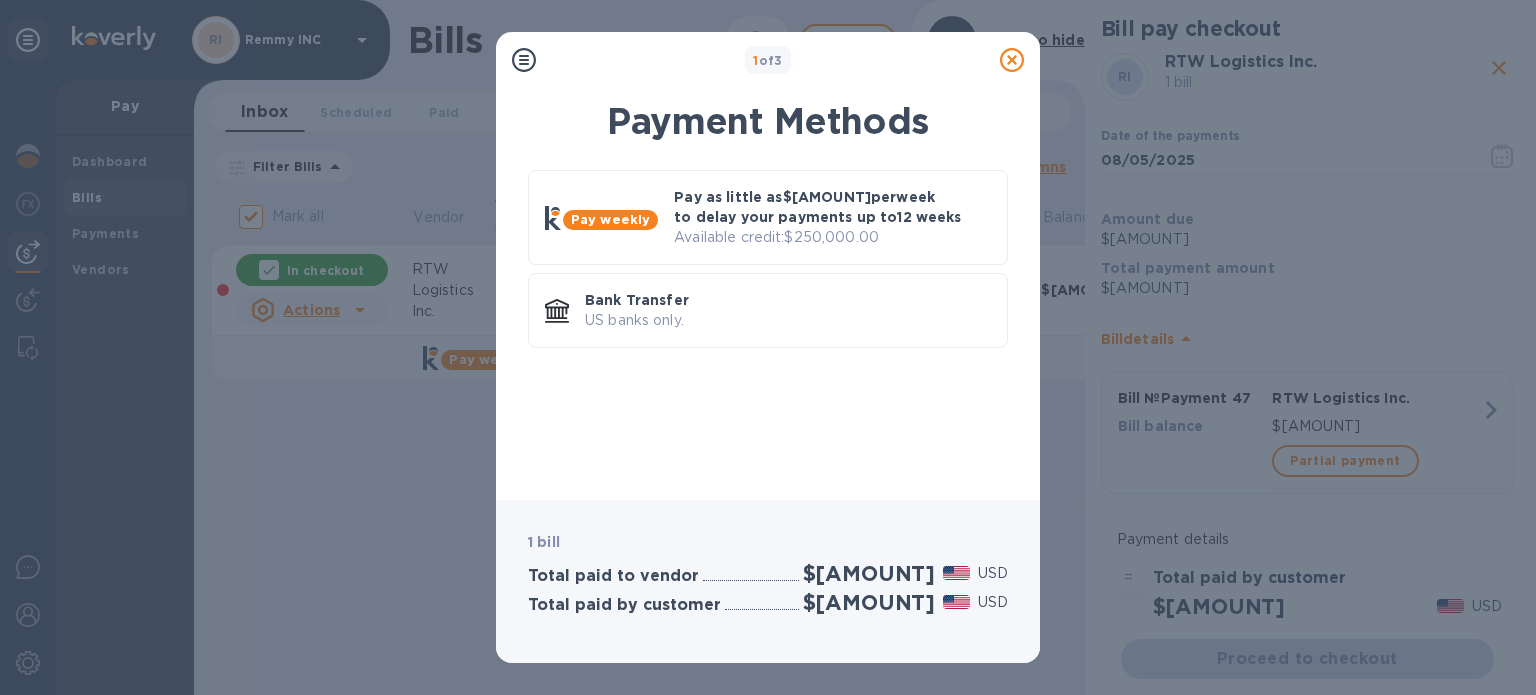 click 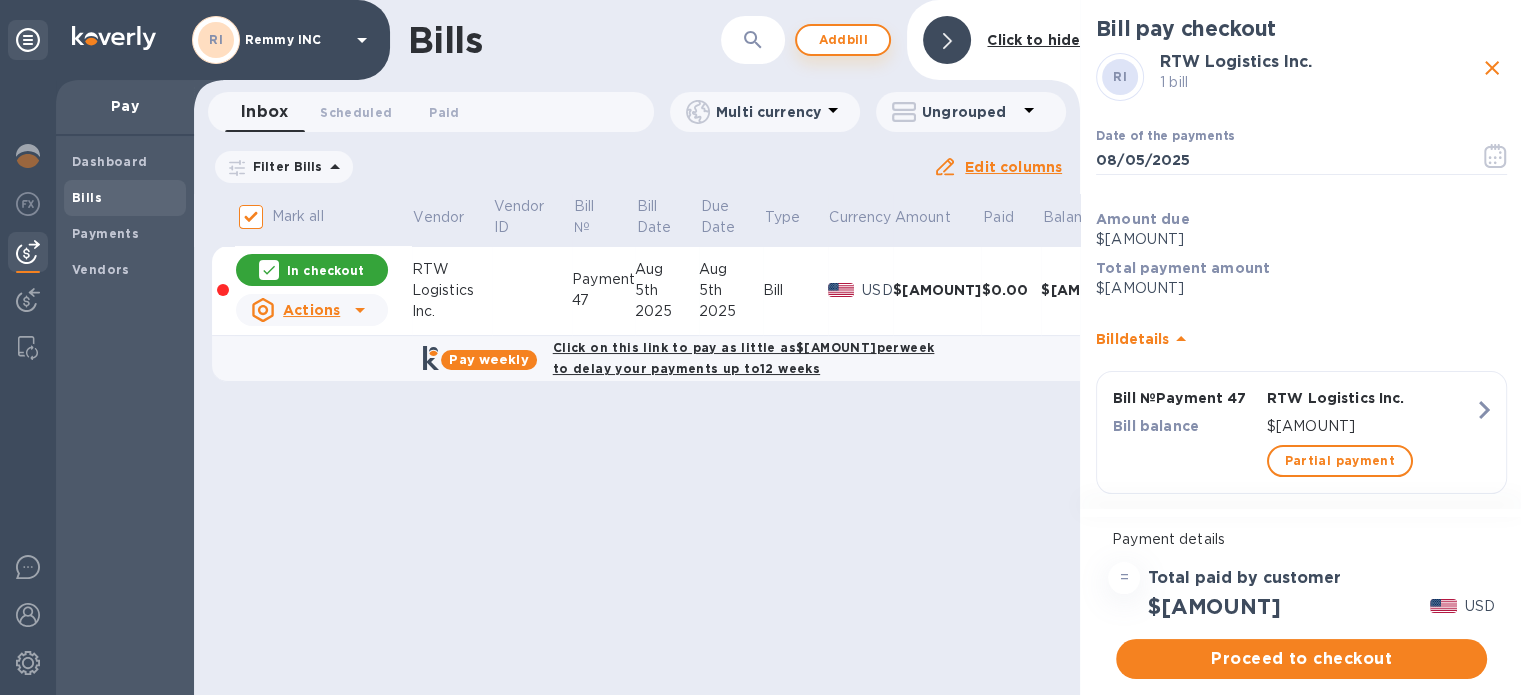 click on "Add   bill" at bounding box center (843, 40) 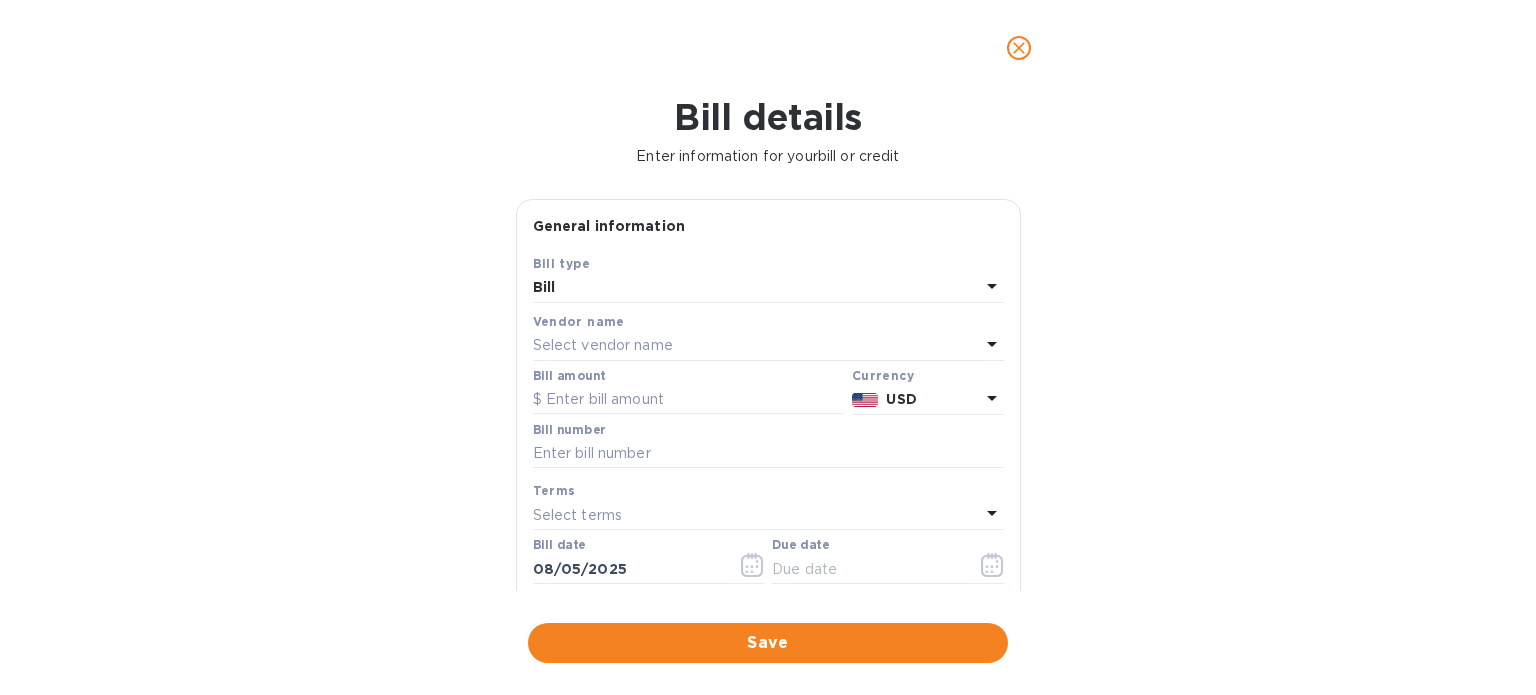 click on "Select vendor name" at bounding box center (756, 346) 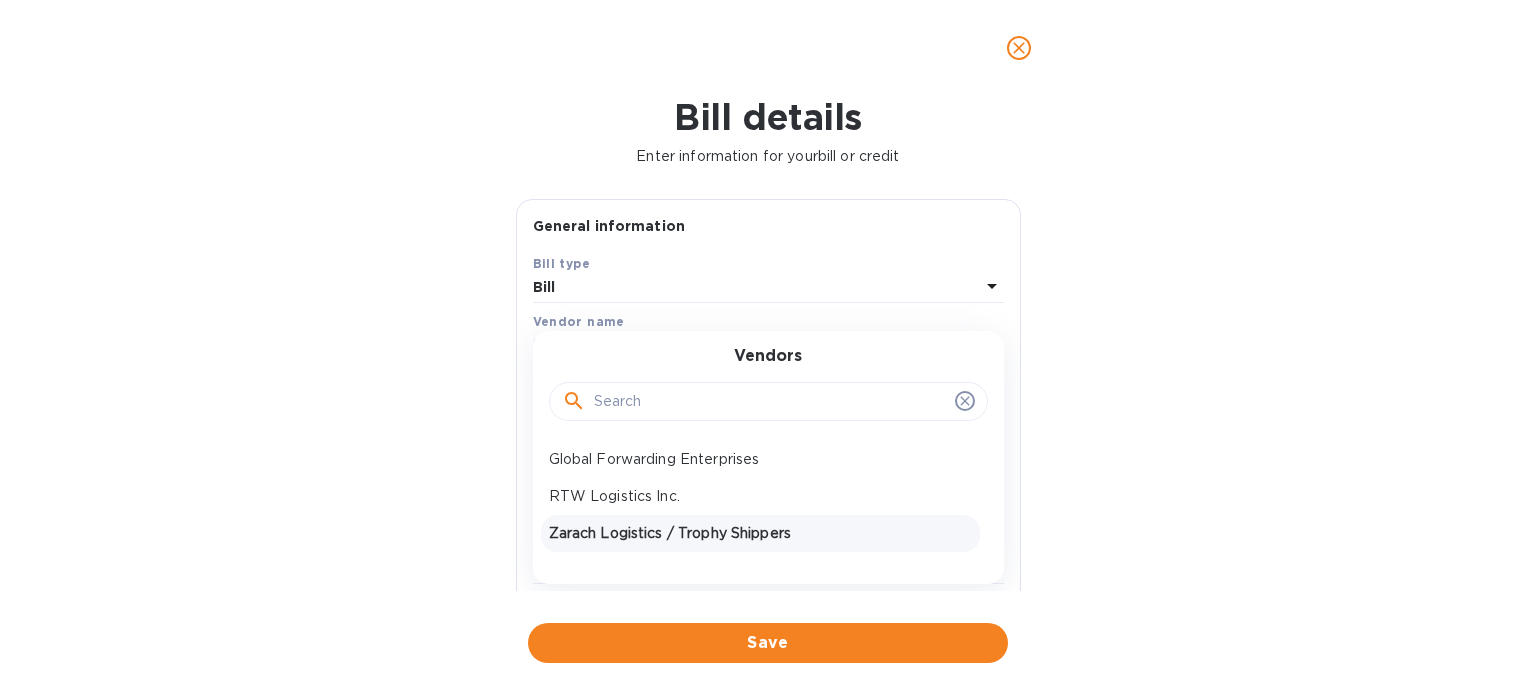 click on "Zarach Logistics / Trophy Shippers" at bounding box center (760, 533) 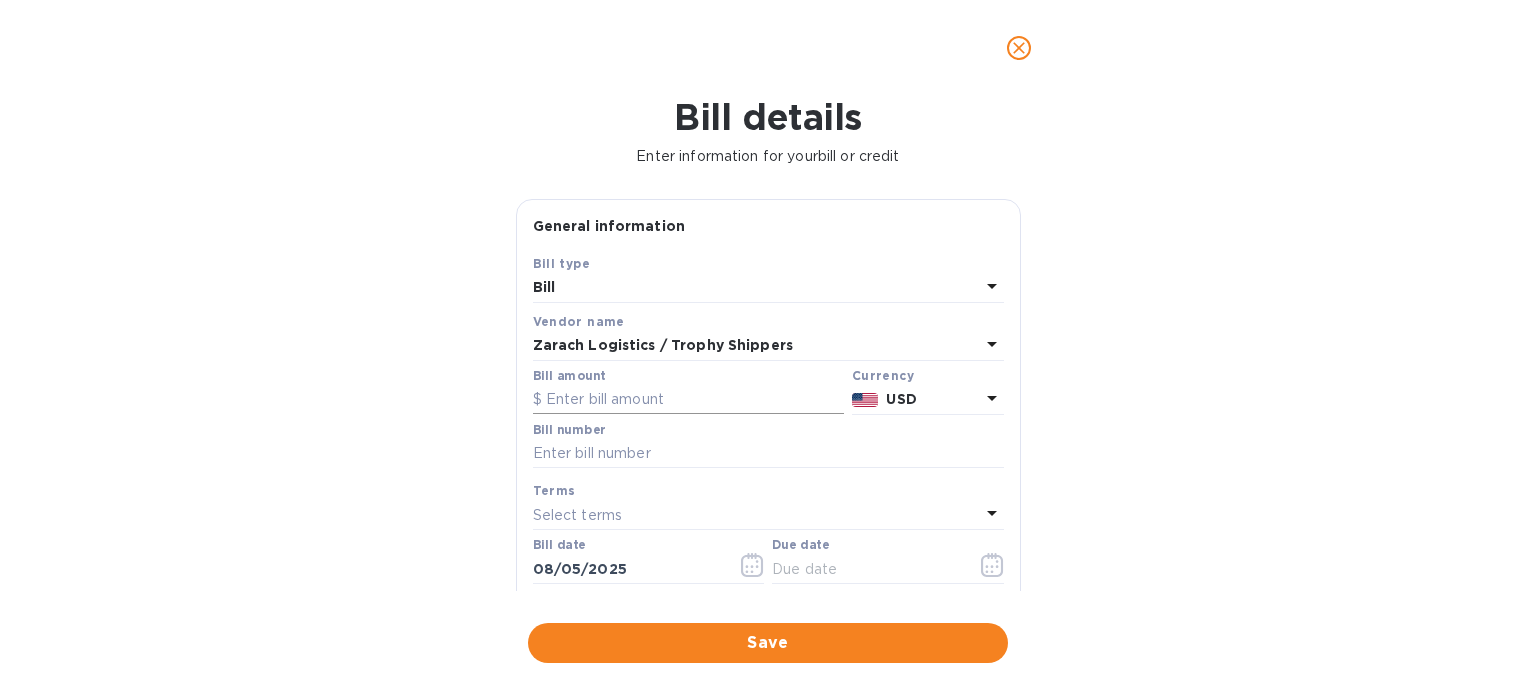 click at bounding box center (688, 400) 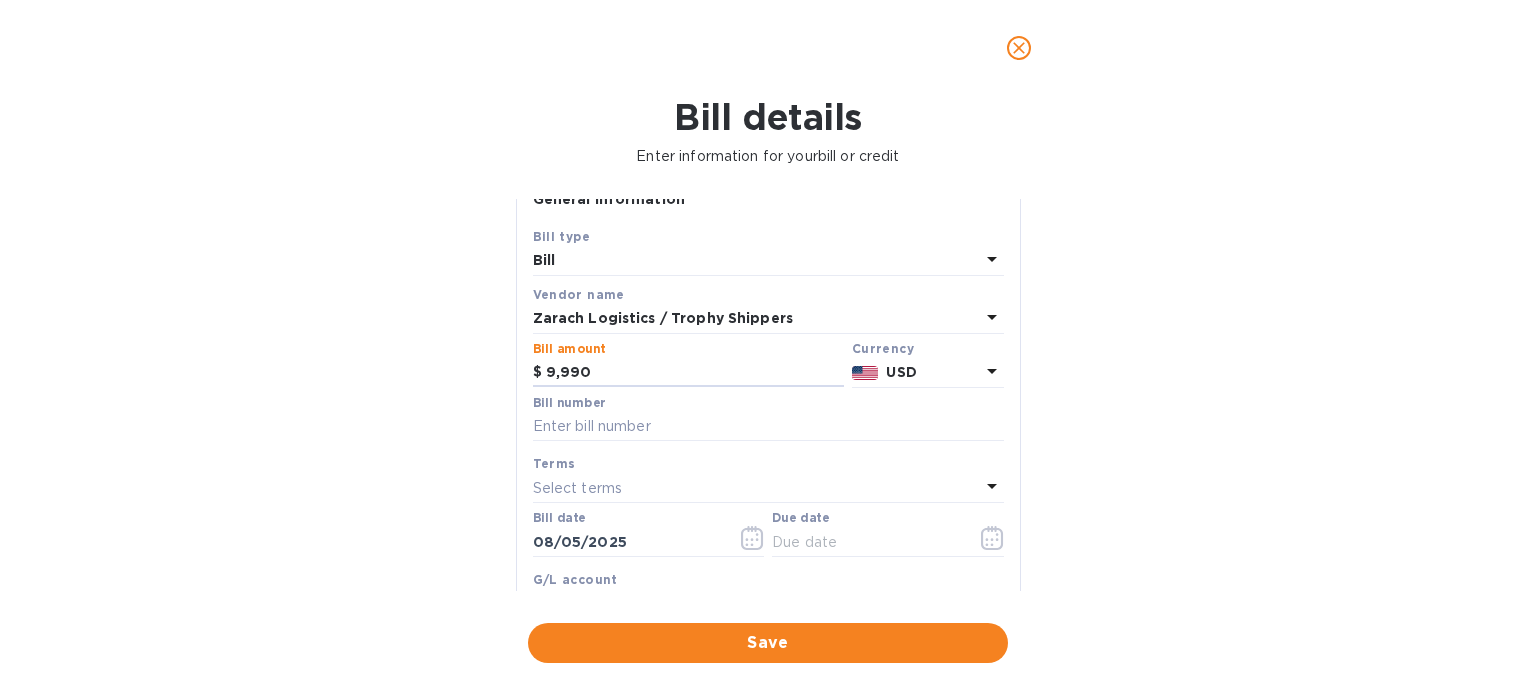 scroll, scrollTop: 100, scrollLeft: 0, axis: vertical 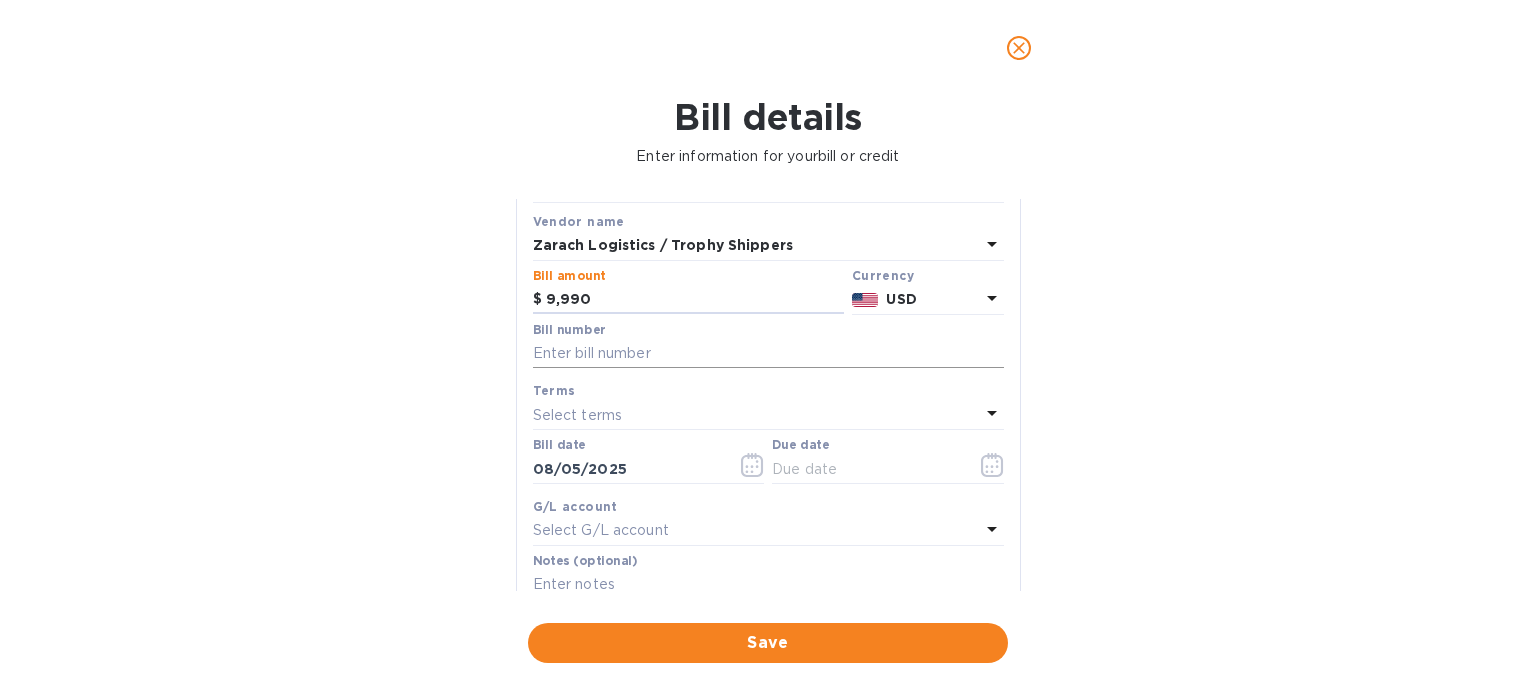 type on "9,990" 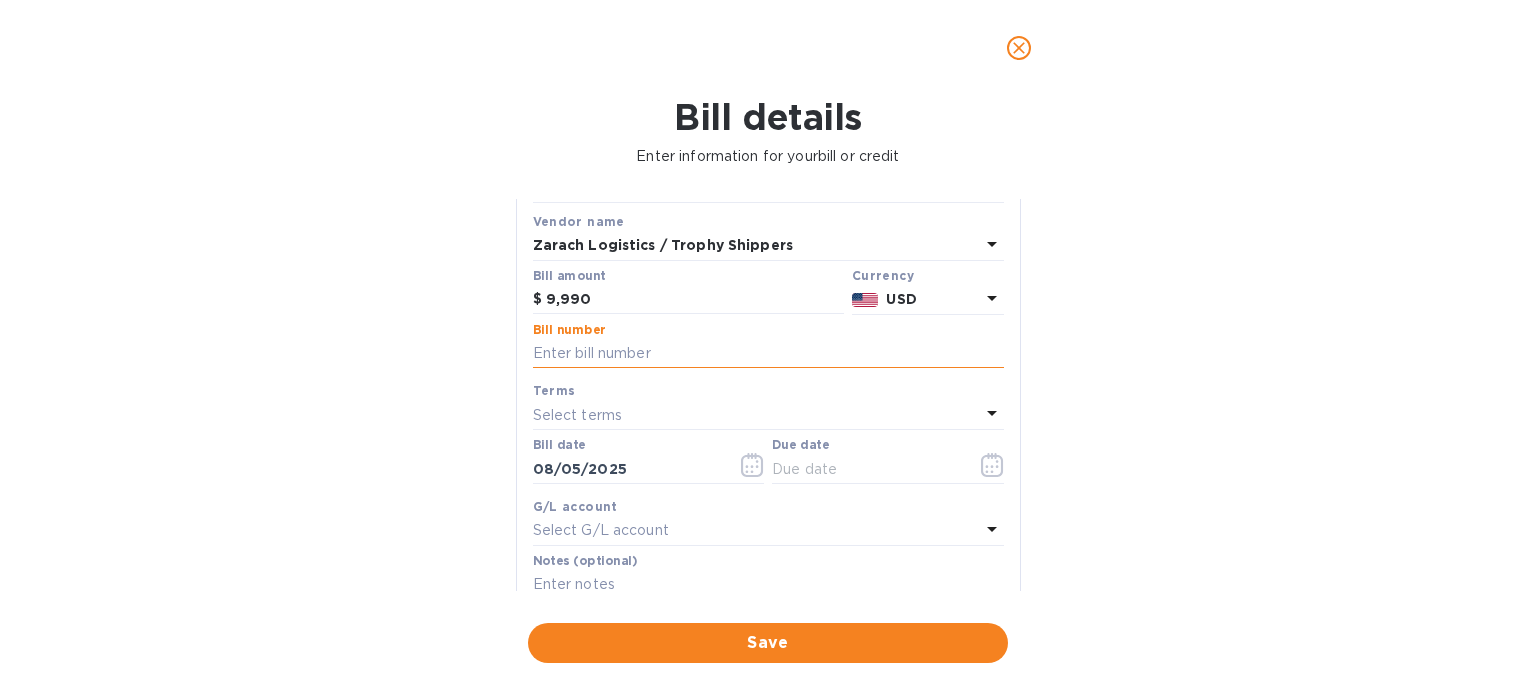 click at bounding box center [768, 354] 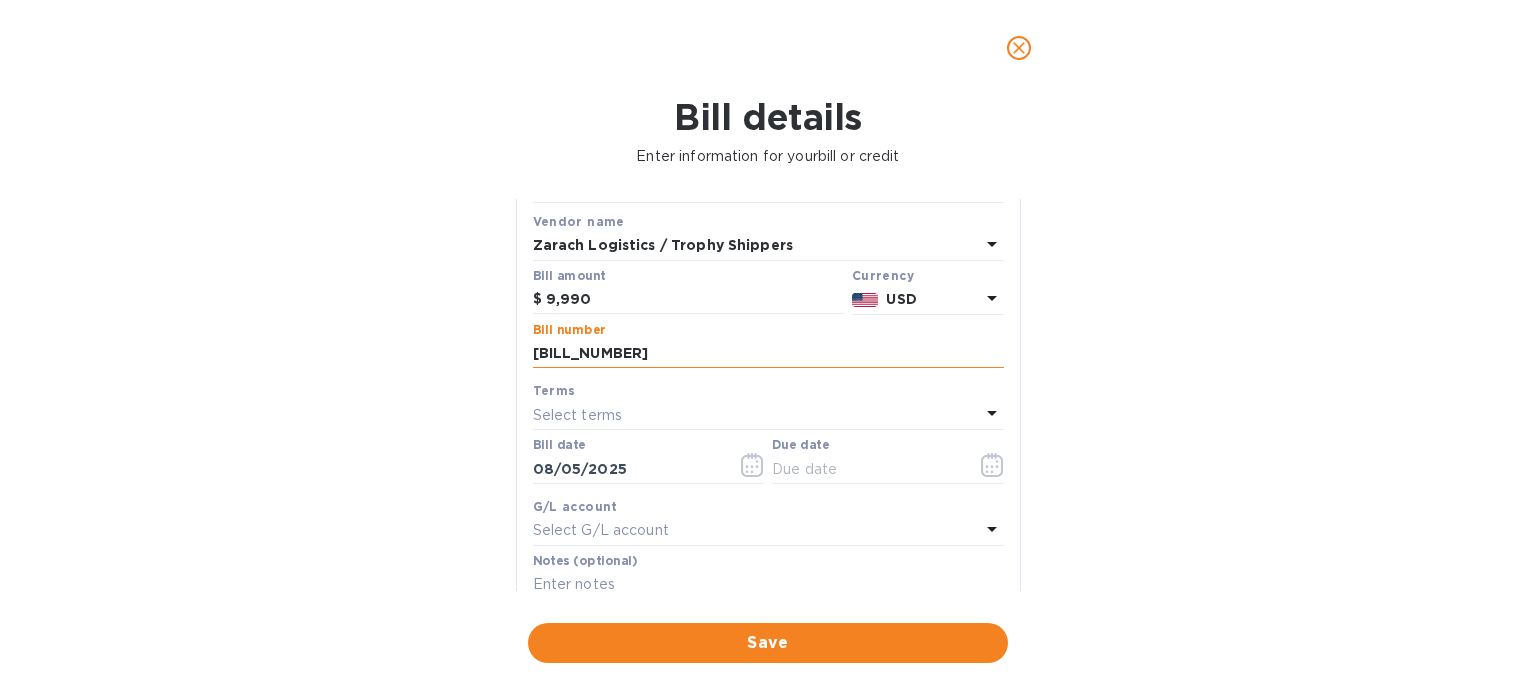 type on "[BILL_NUMBER]; [BILL_NUMBER]" 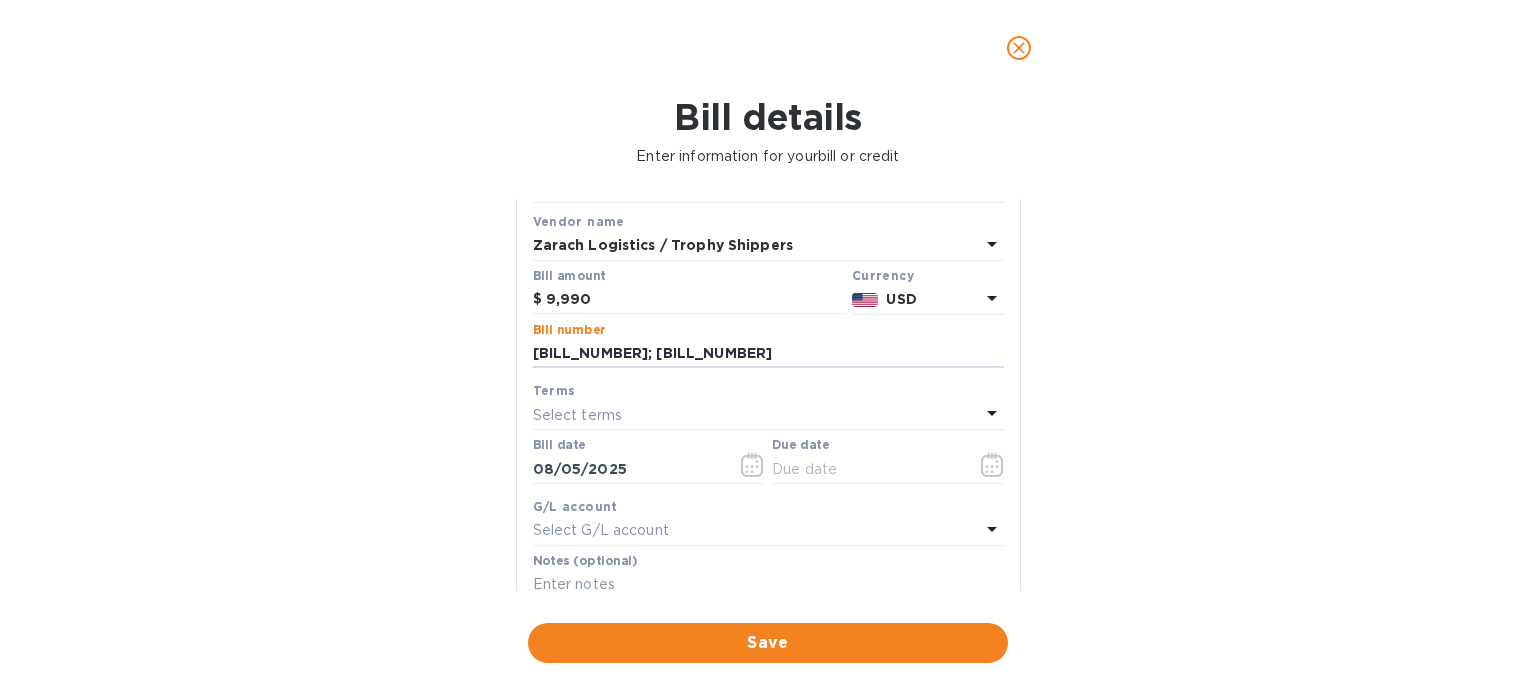 click on "Select terms" at bounding box center [756, 415] 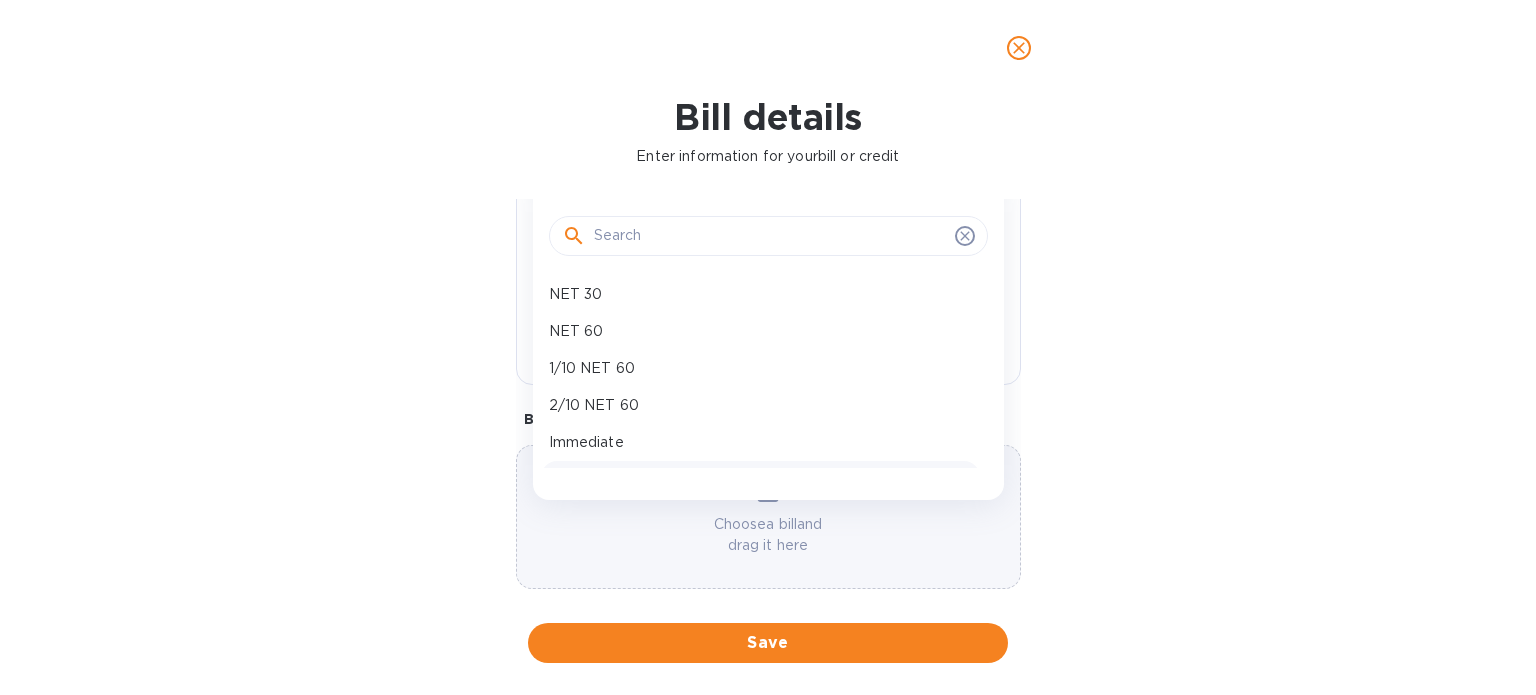 scroll, scrollTop: 359, scrollLeft: 0, axis: vertical 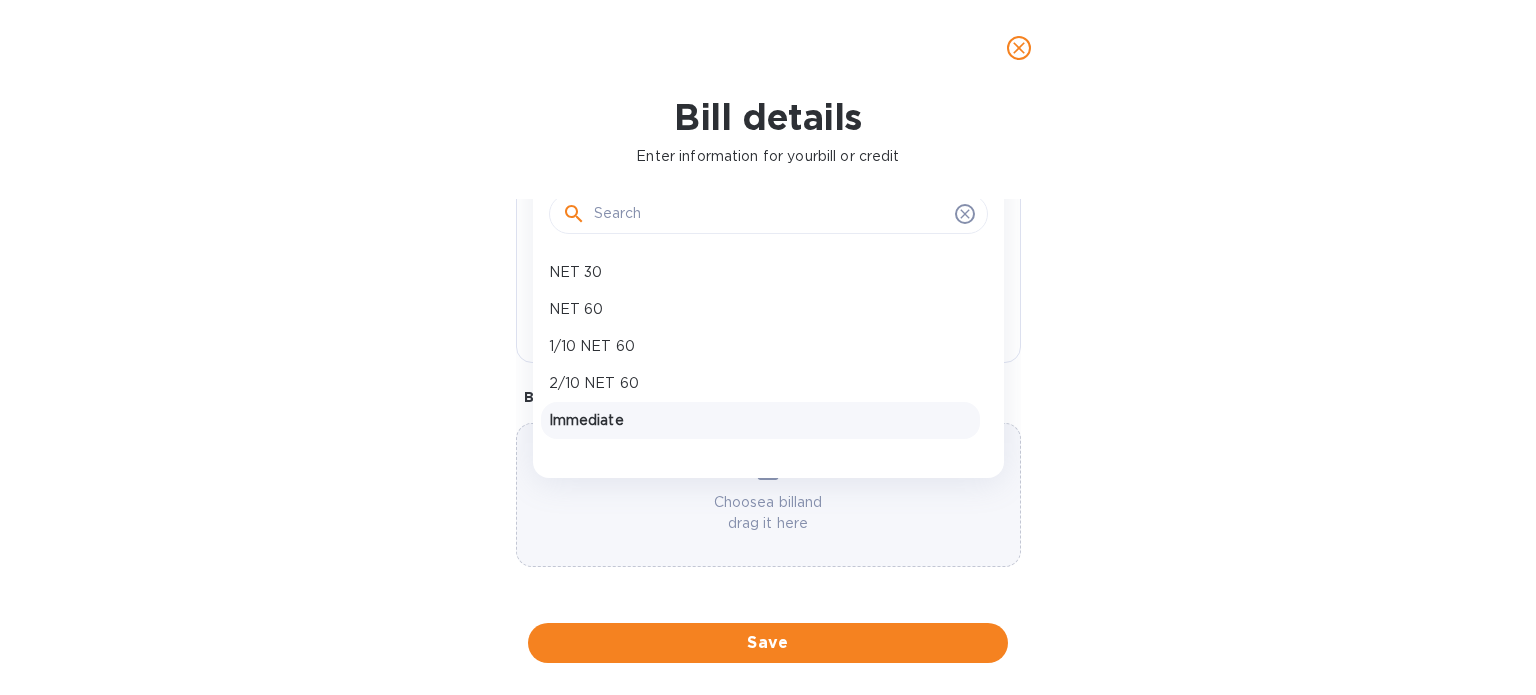 click on "Immediate" at bounding box center (760, 420) 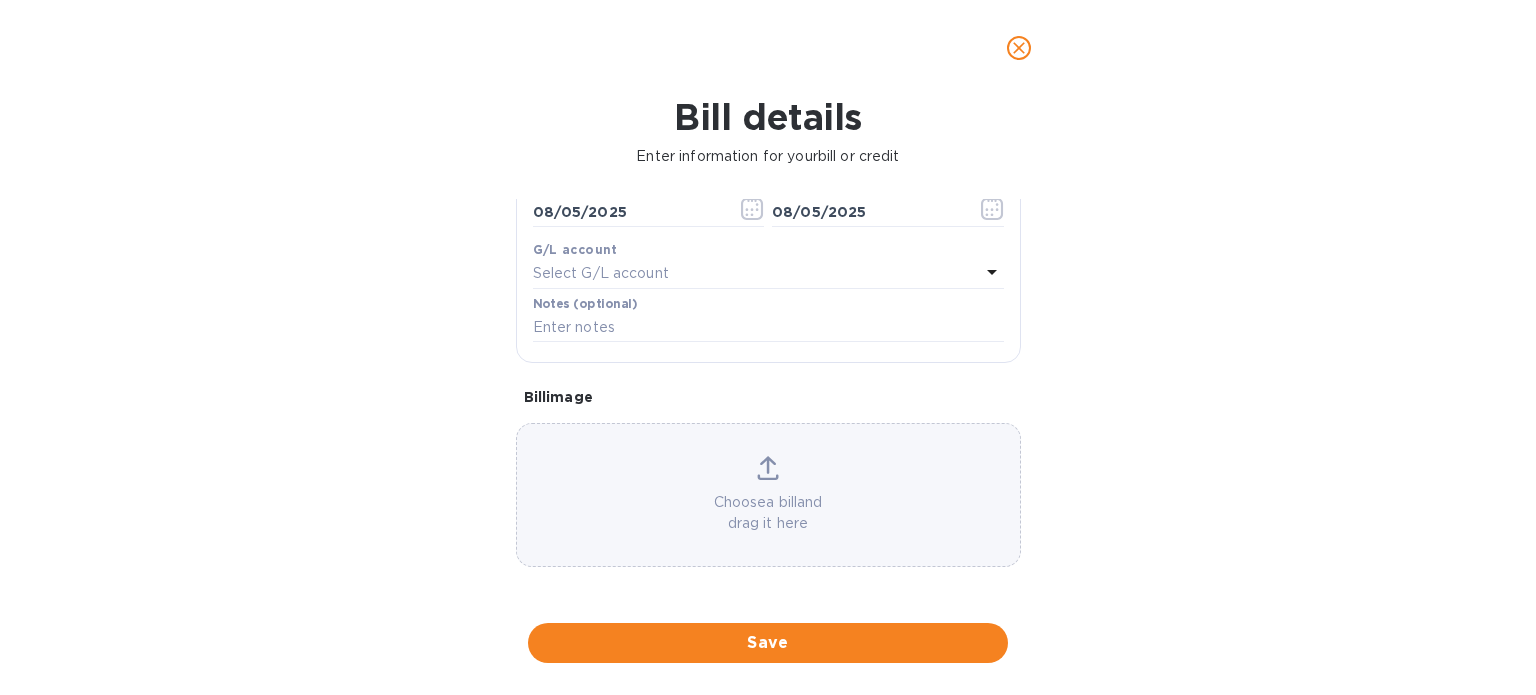 type on "08/05/2025" 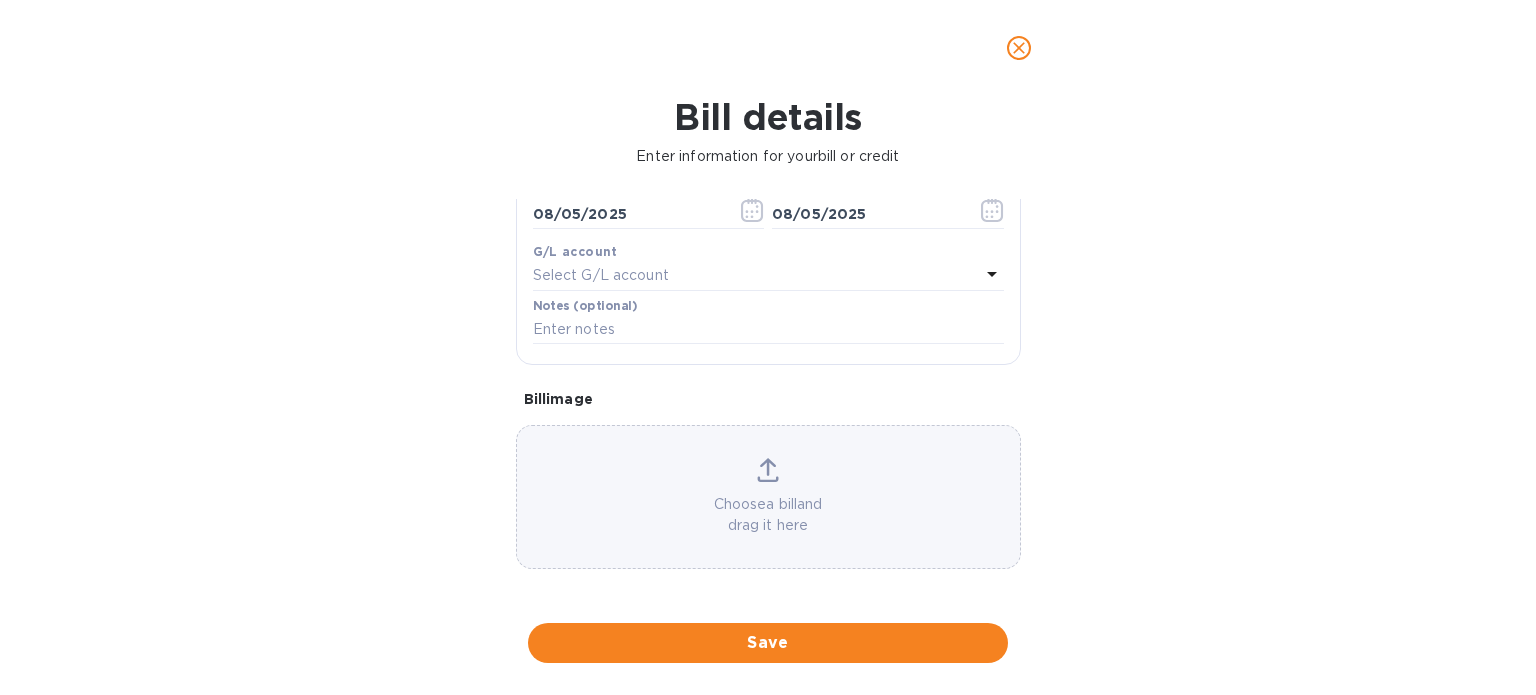 scroll, scrollTop: 359, scrollLeft: 0, axis: vertical 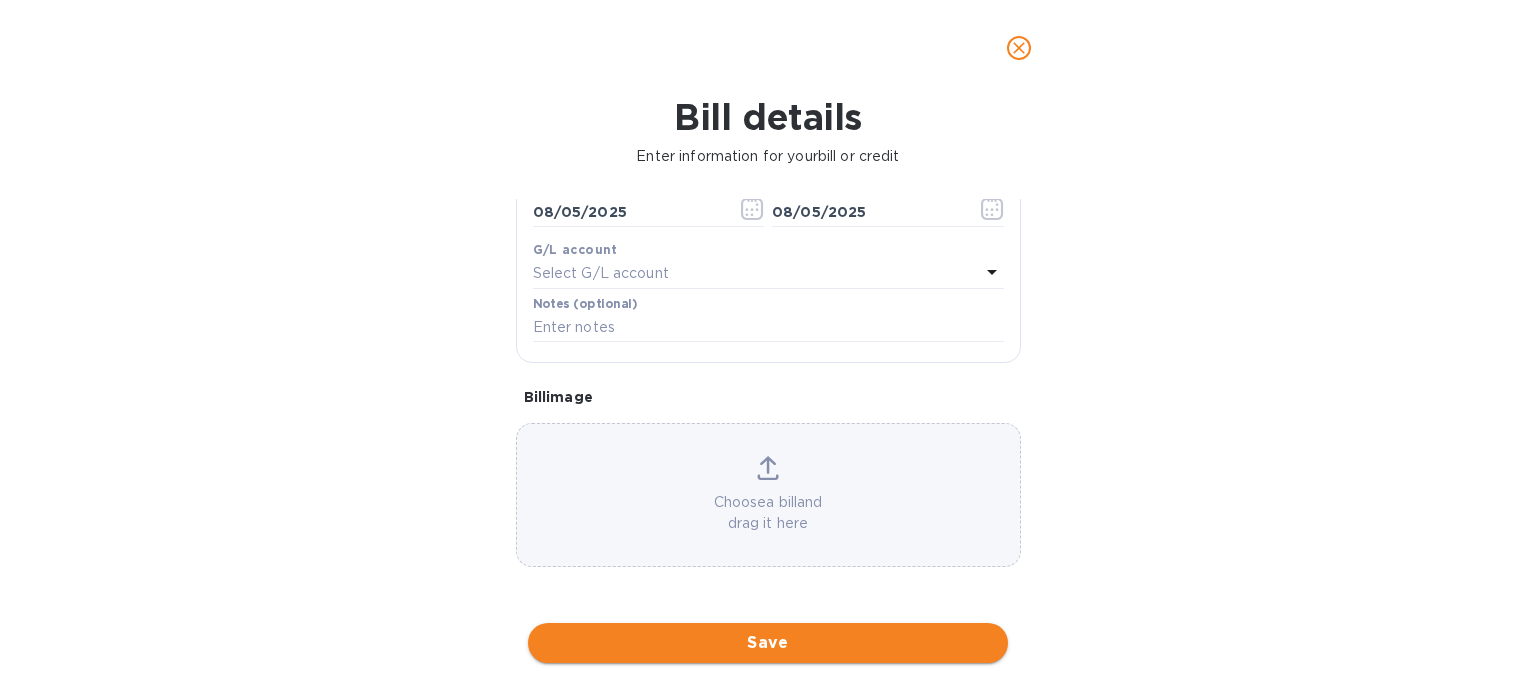 click on "Save" at bounding box center (768, 643) 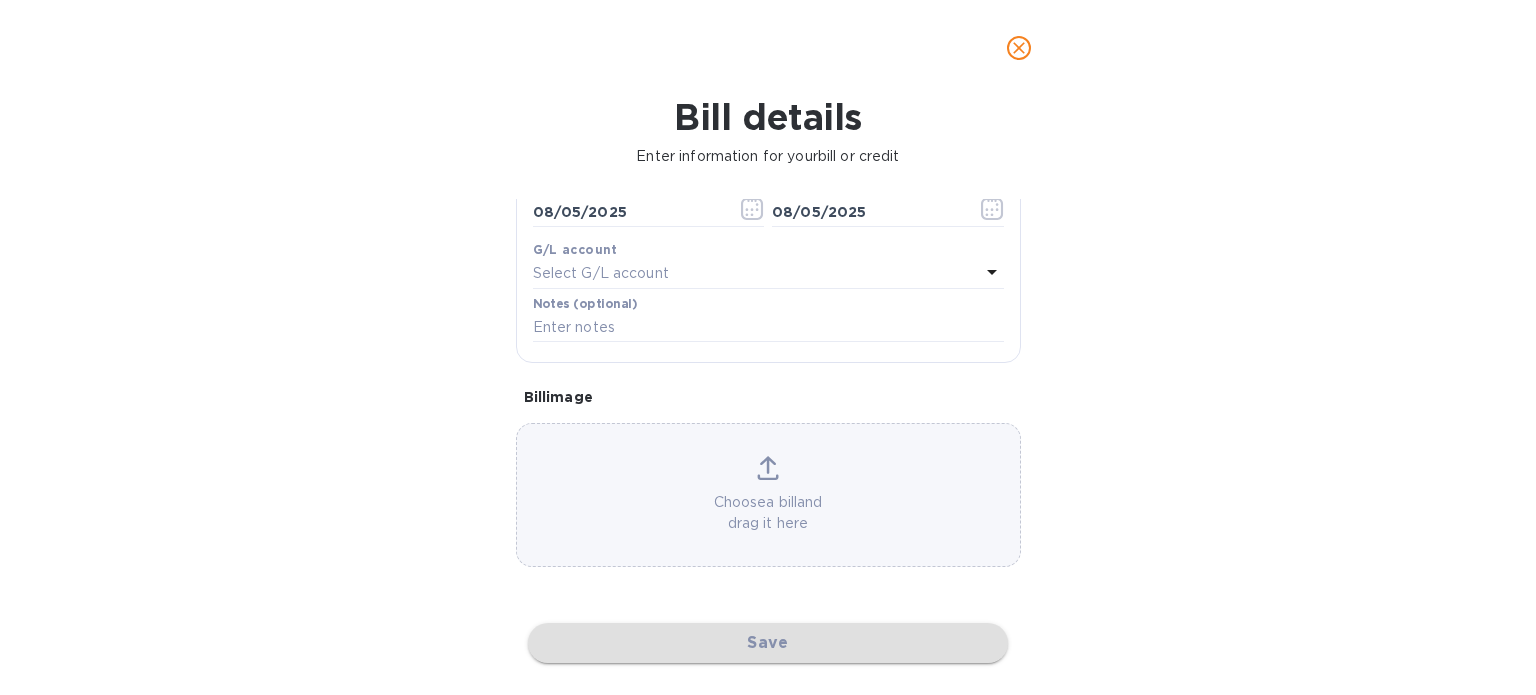 checkbox on "false" 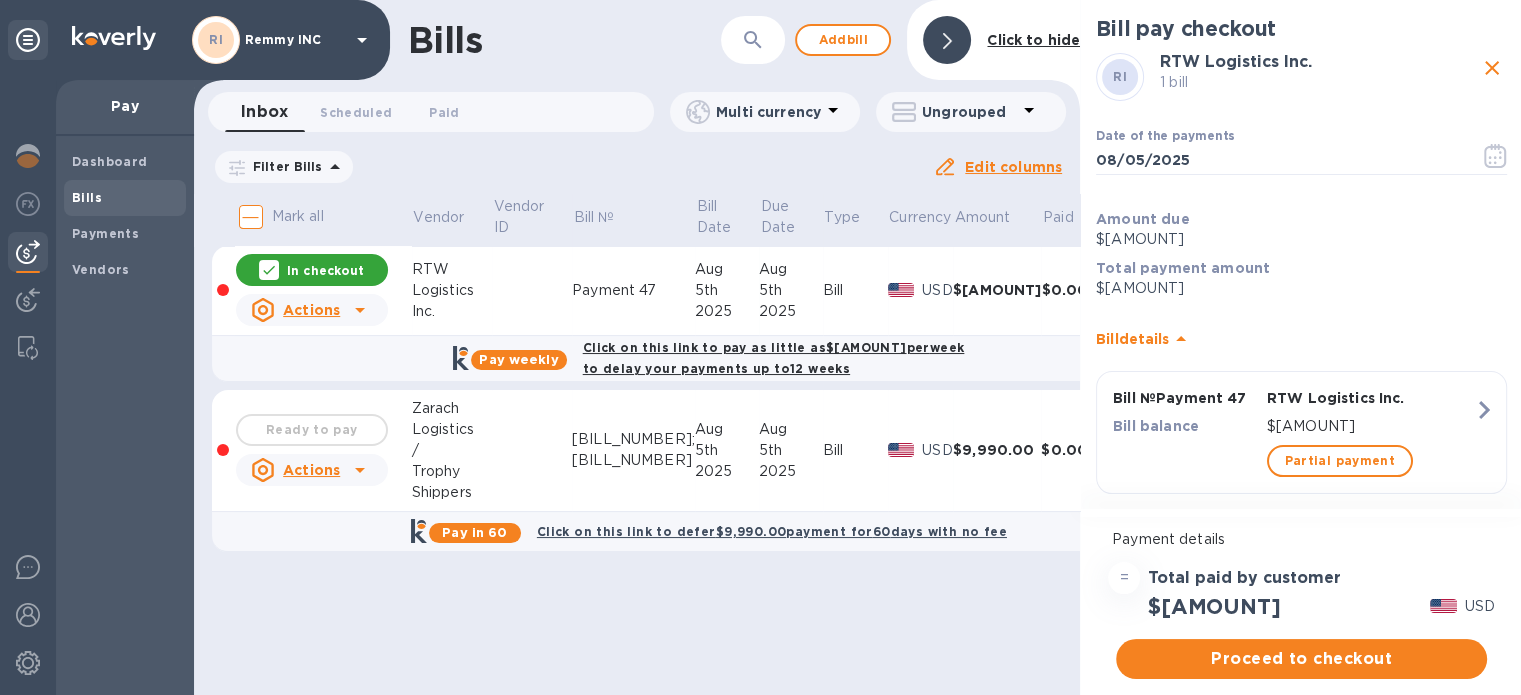 click at bounding box center (269, 270) 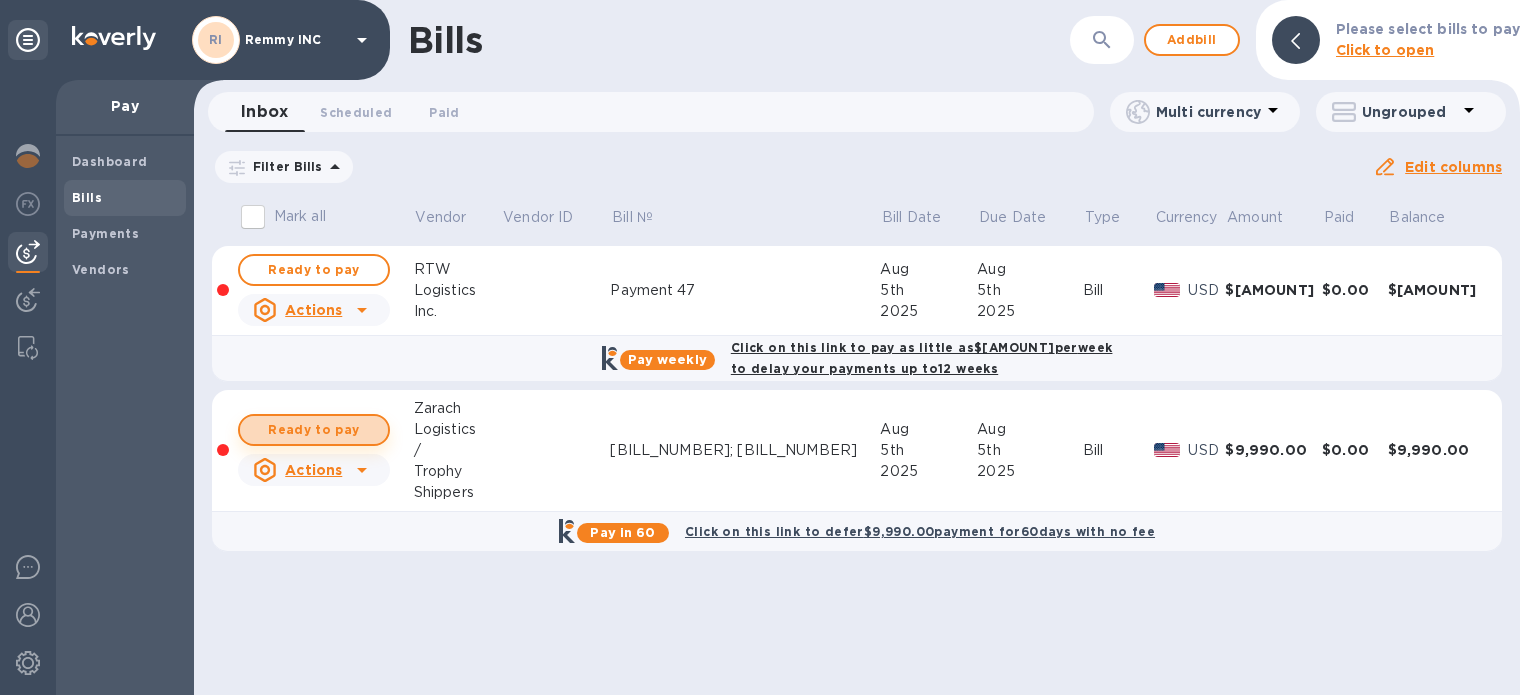 click on "Ready to pay" at bounding box center (314, 430) 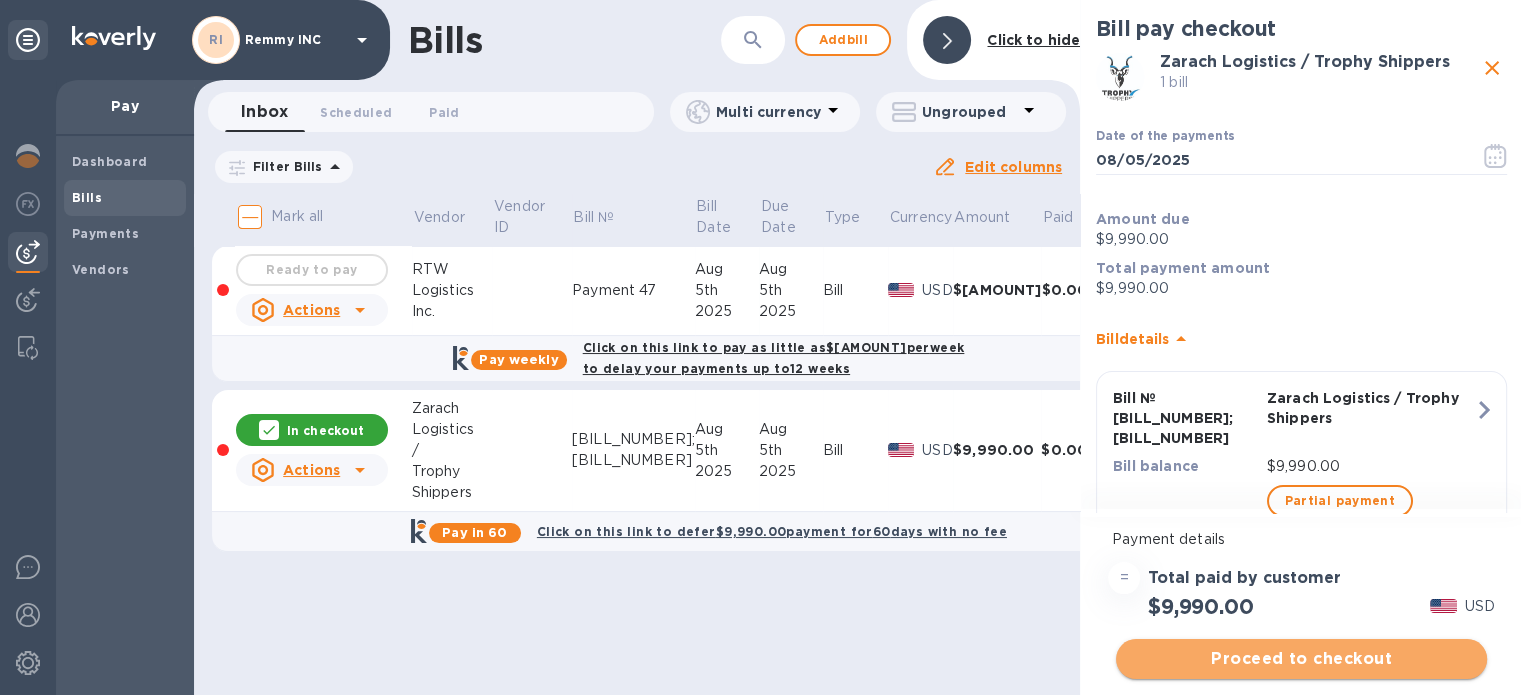 click on "Proceed to checkout" at bounding box center (1301, 659) 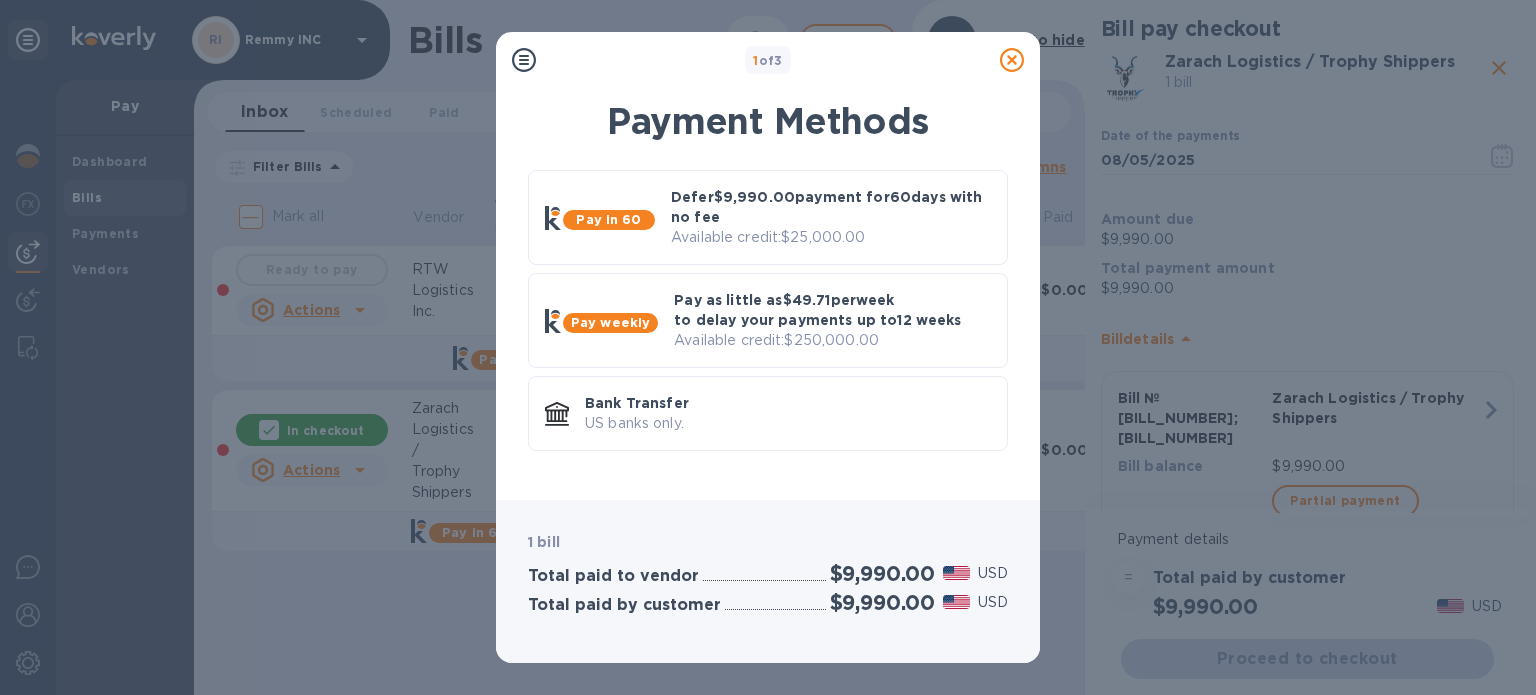click 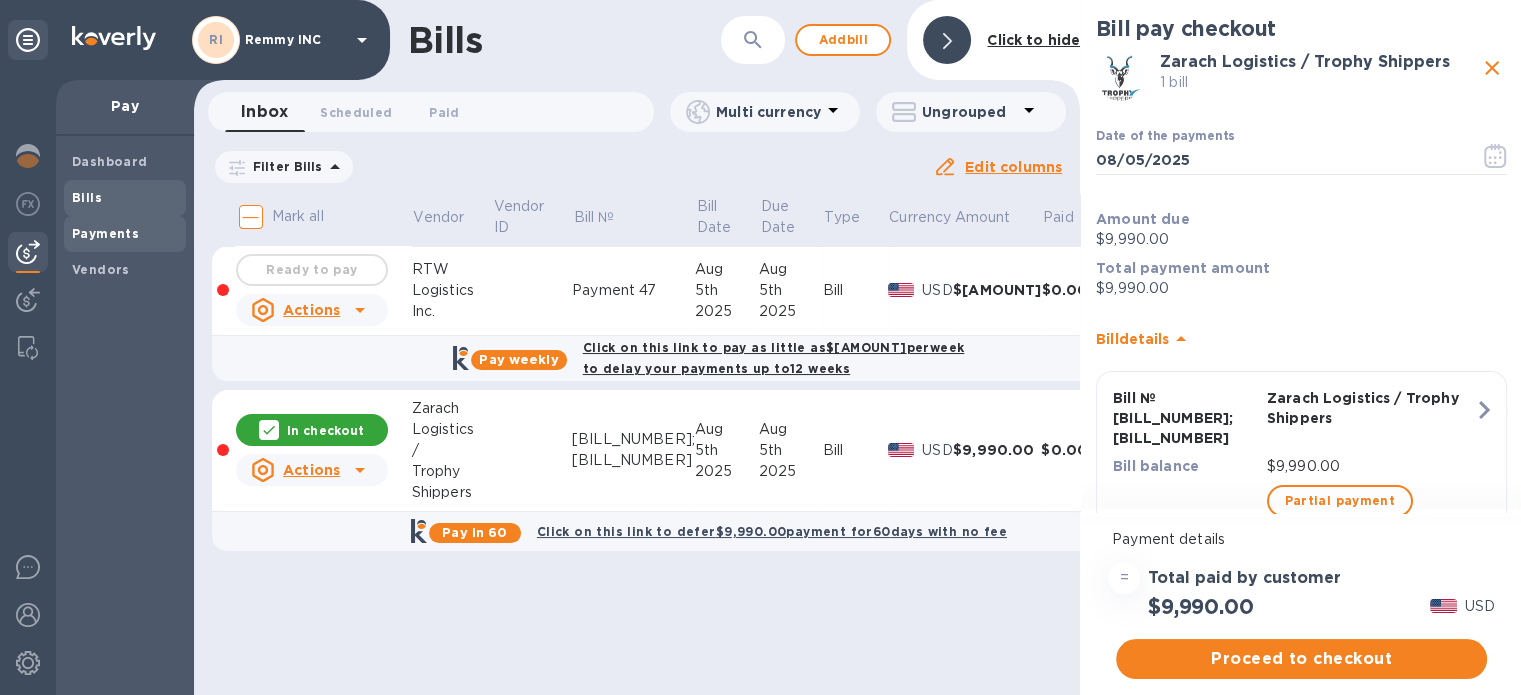 click on "Payments" at bounding box center (125, 234) 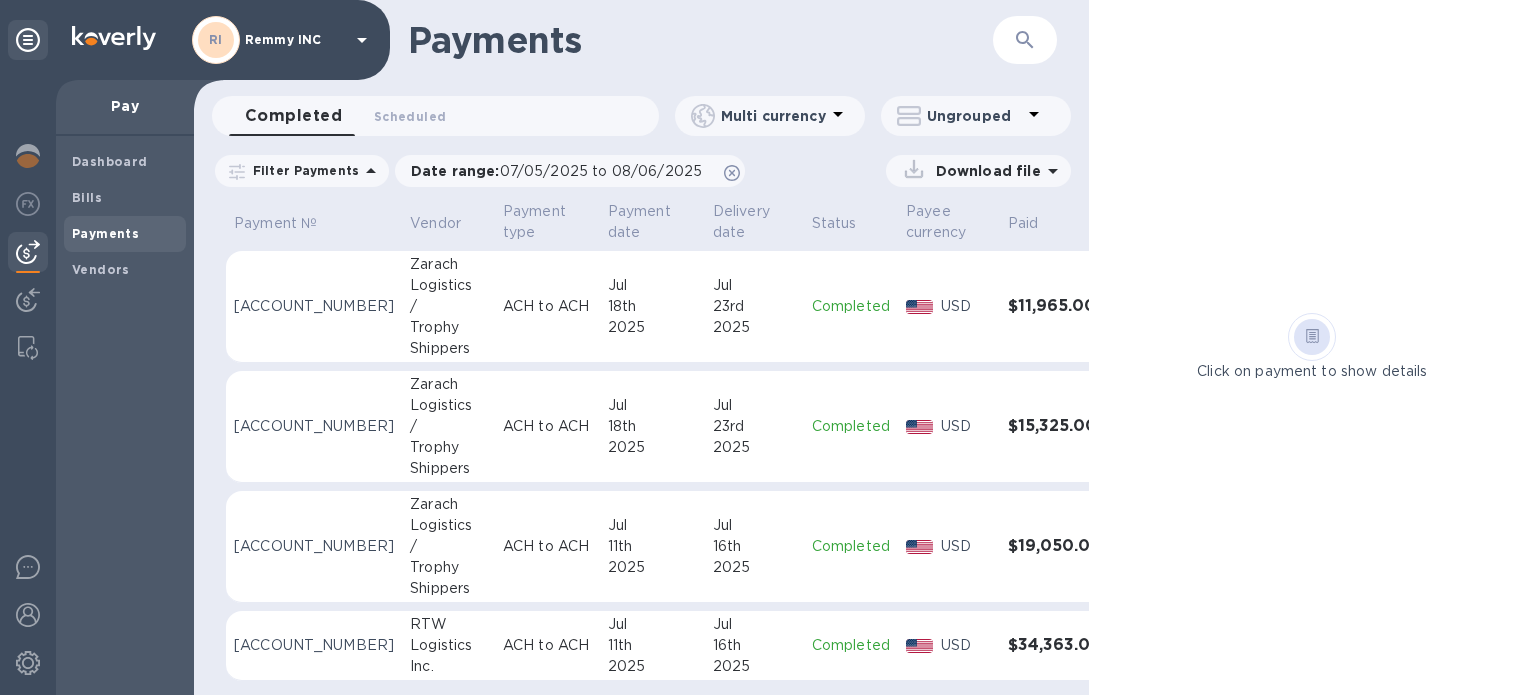 scroll, scrollTop: 3, scrollLeft: 0, axis: vertical 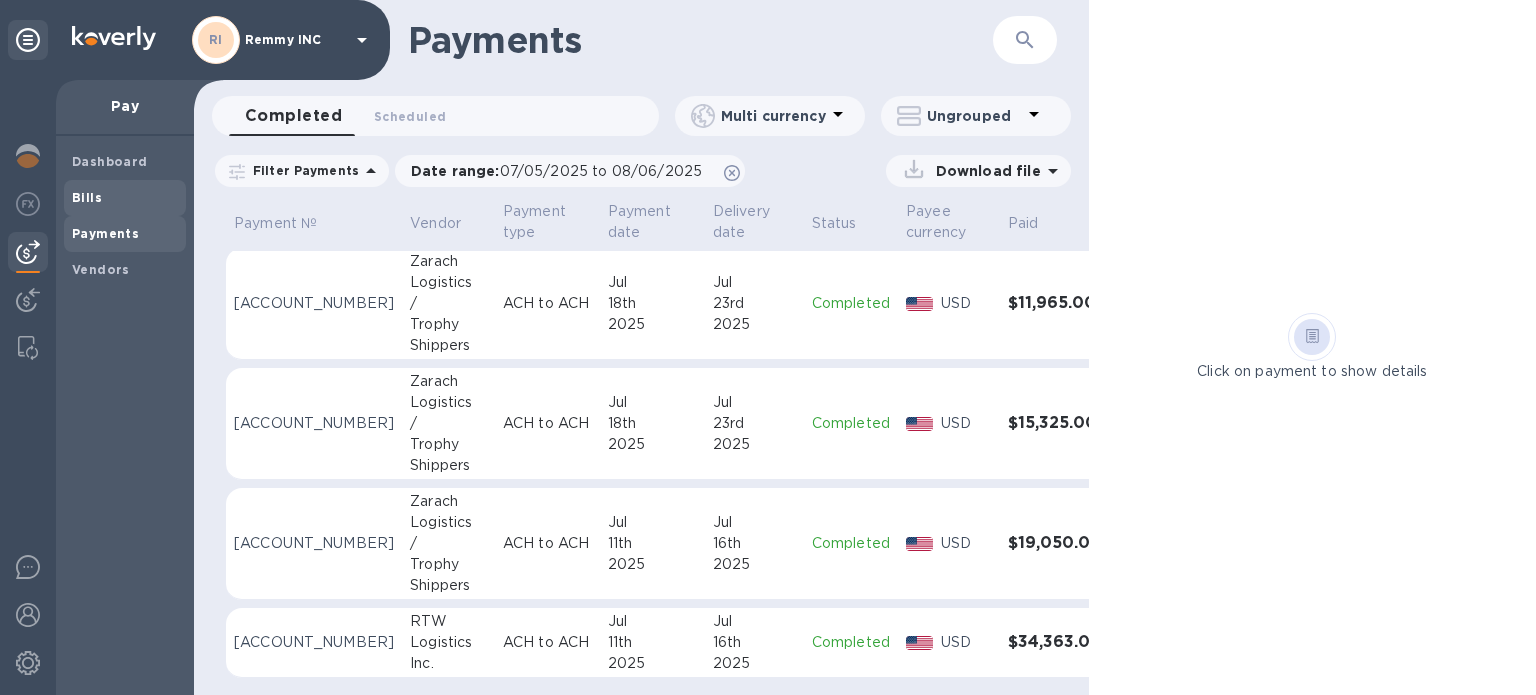 click on "Bills" at bounding box center [87, 197] 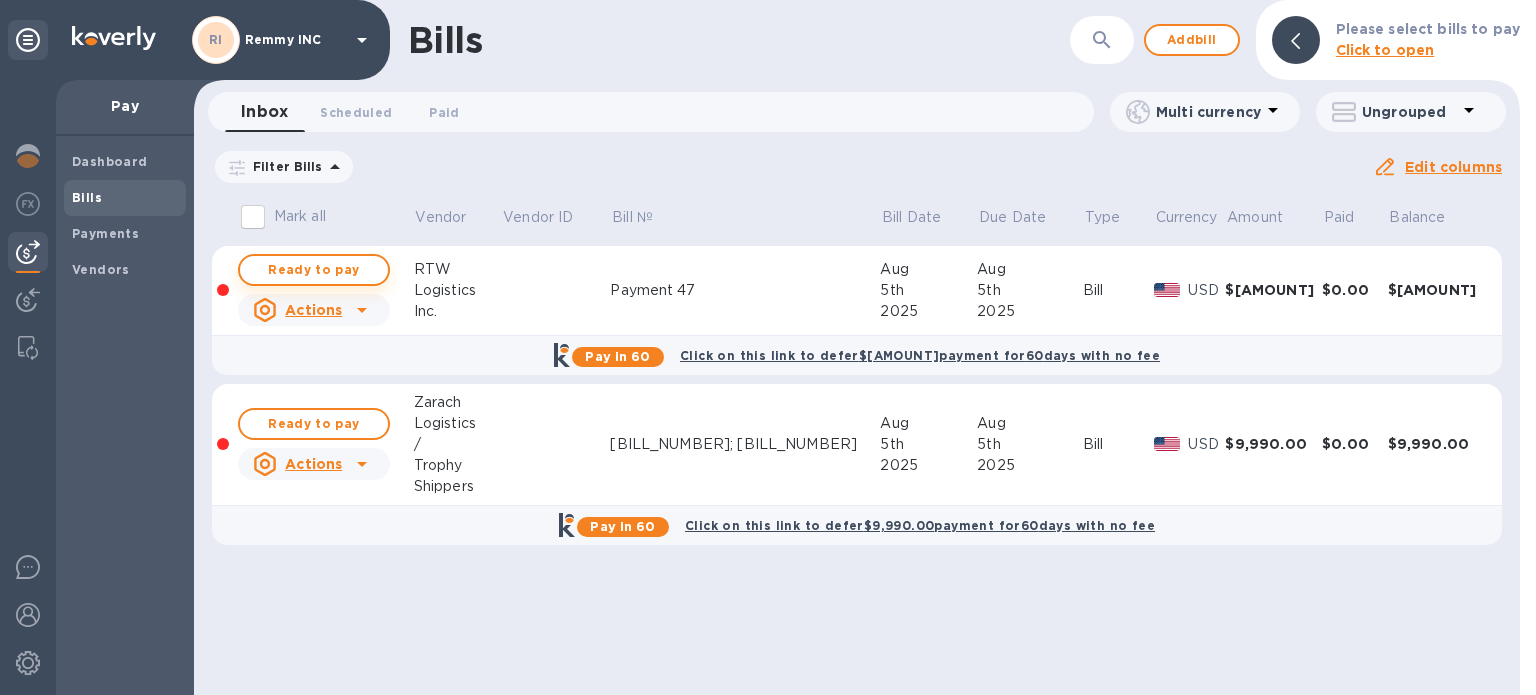 click on "Ready to pay" at bounding box center (314, 270) 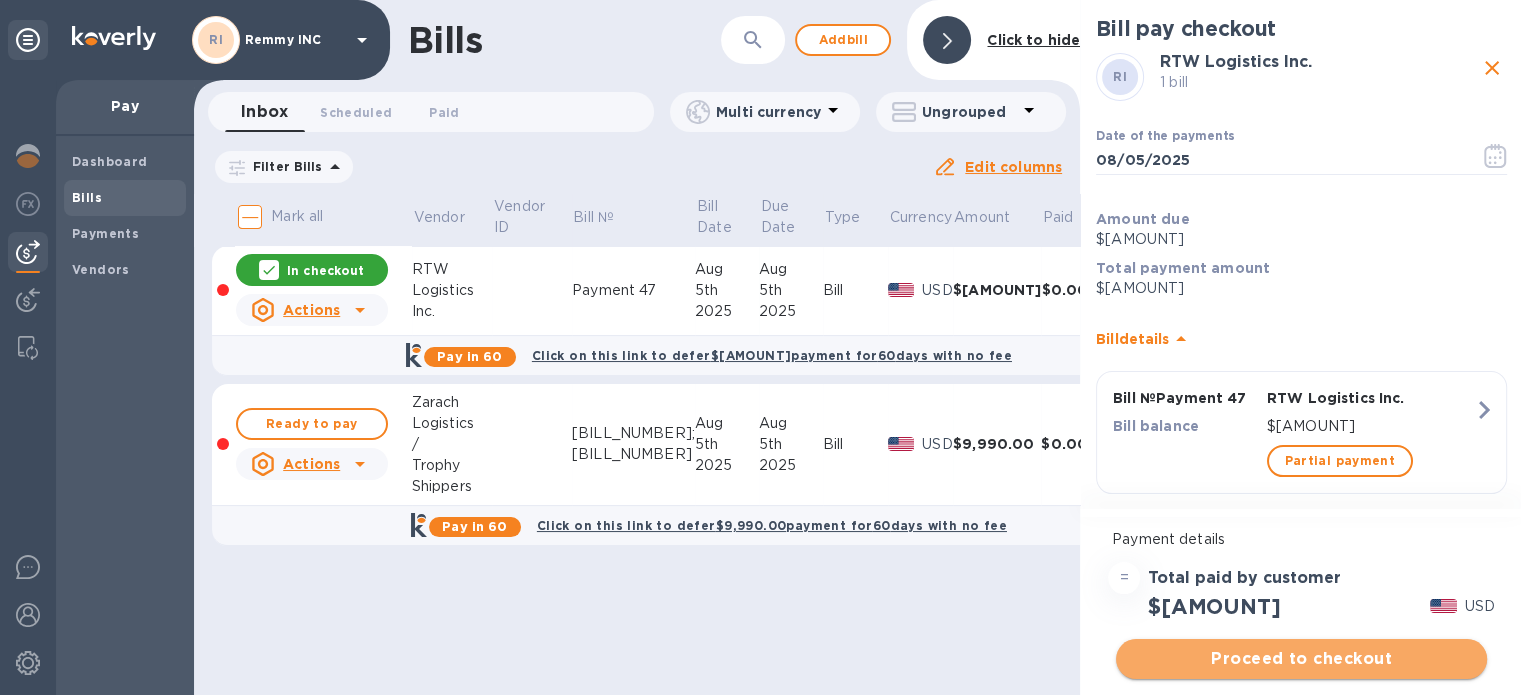 click on "Proceed to checkout" at bounding box center (1301, 659) 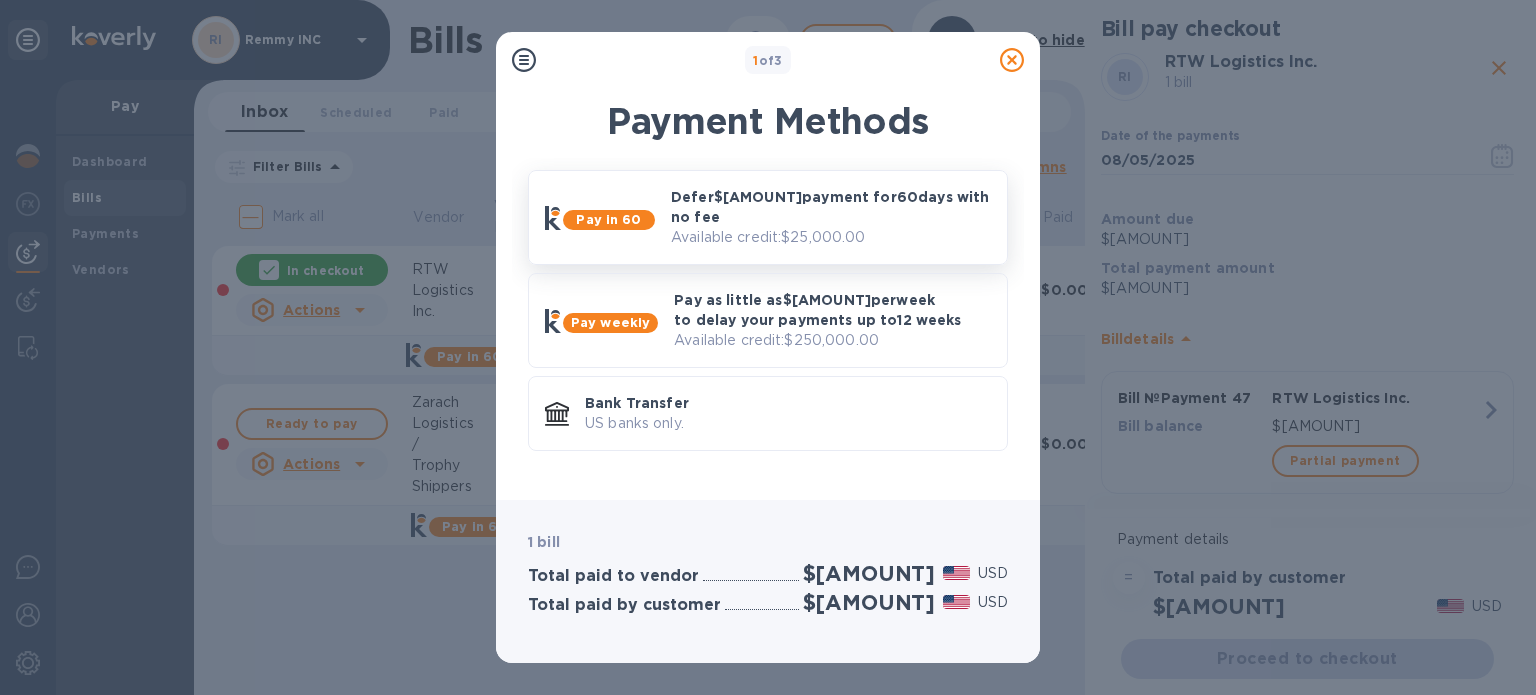 click on "Available credit:  $[AMOUNT]" at bounding box center [831, 237] 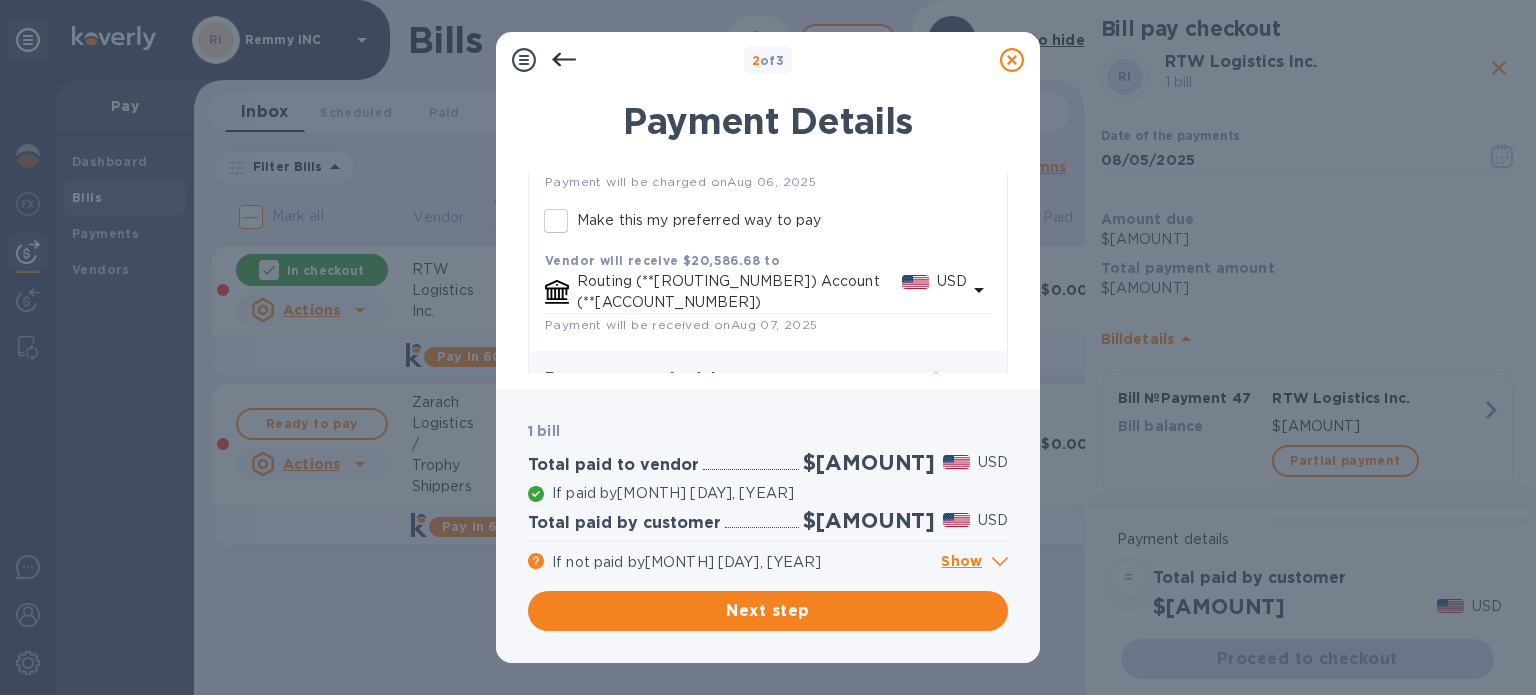 scroll, scrollTop: 408, scrollLeft: 0, axis: vertical 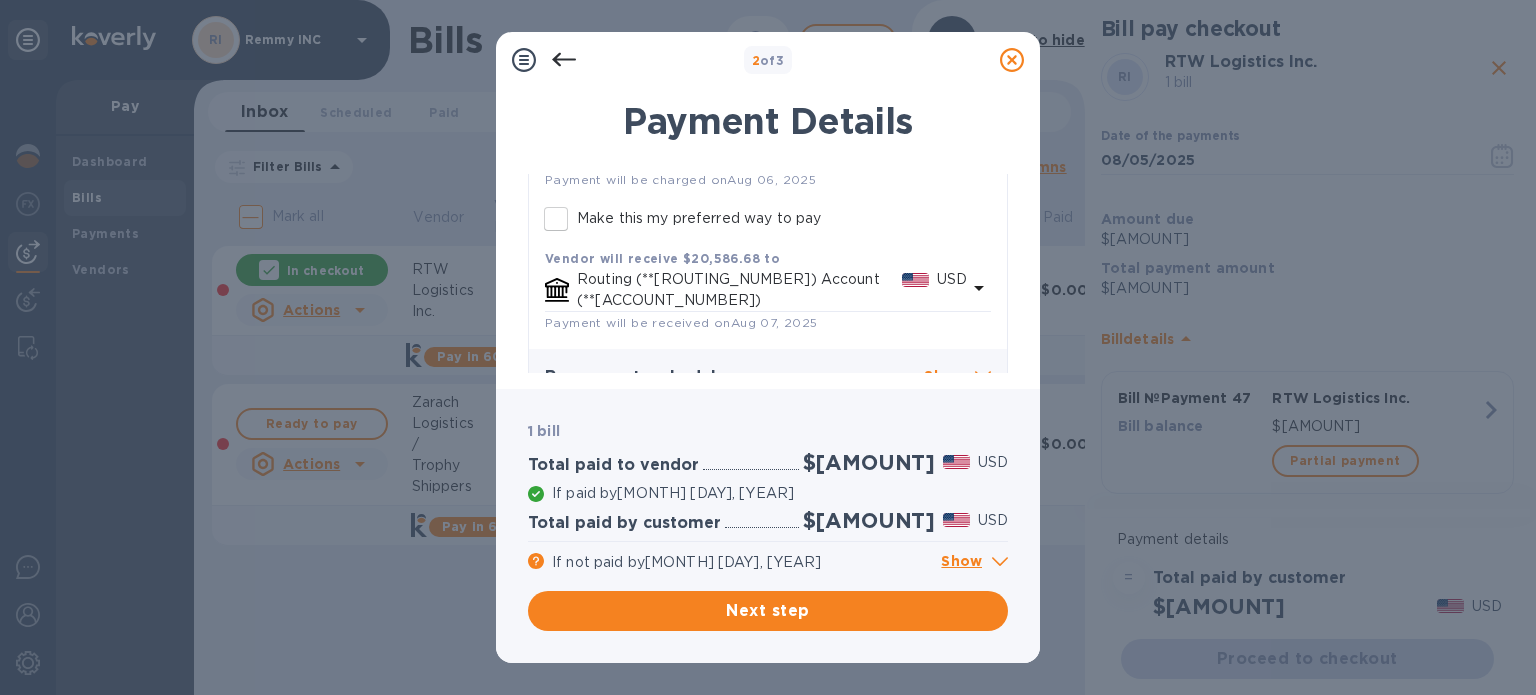 click on "Show" at bounding box center (957, 377) 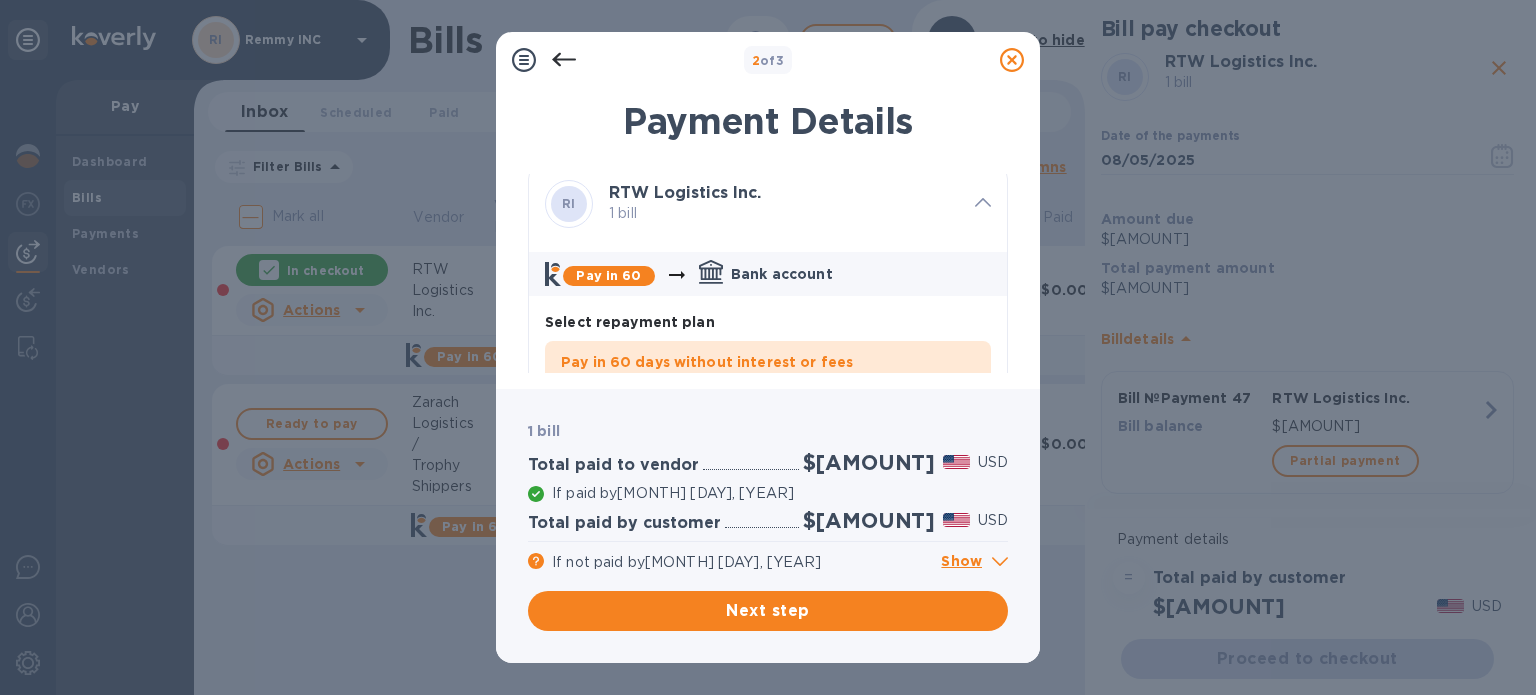 scroll, scrollTop: 0, scrollLeft: 0, axis: both 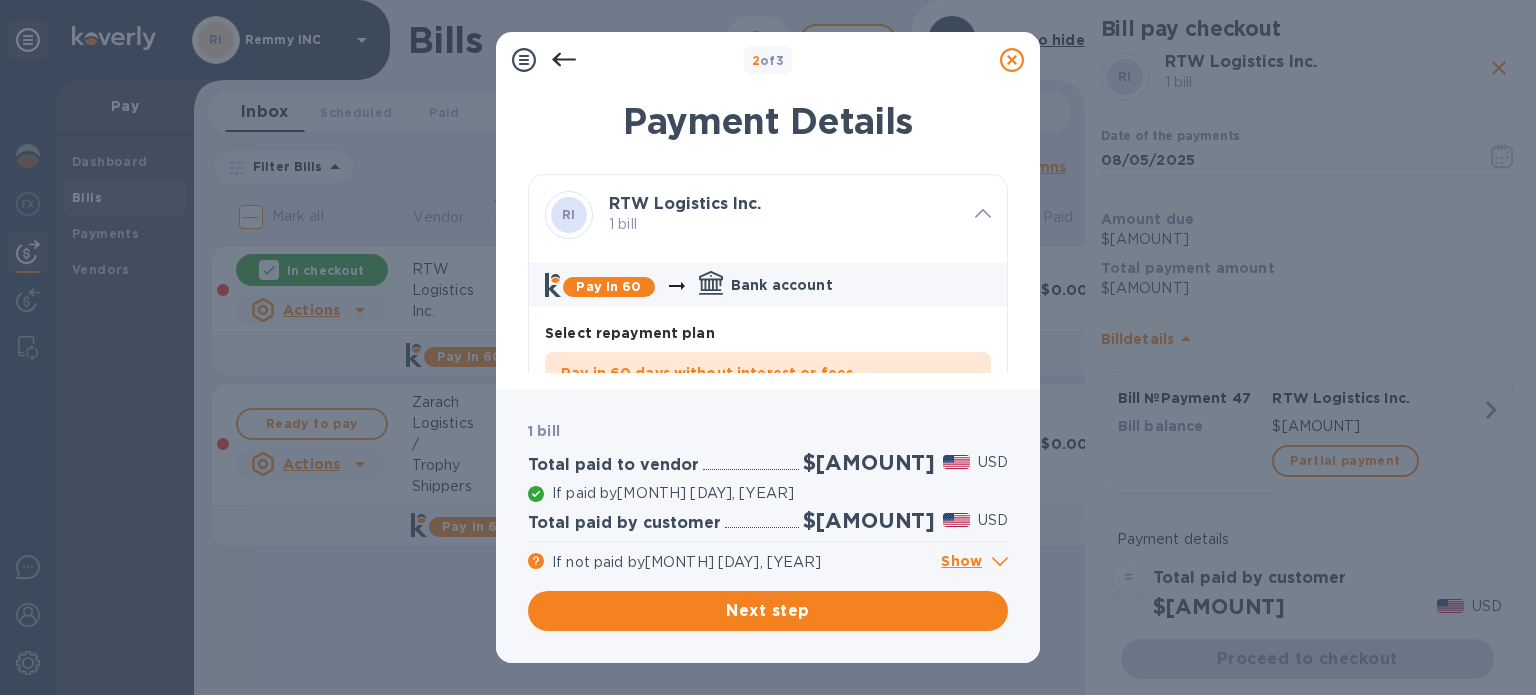 click at bounding box center [983, 215] 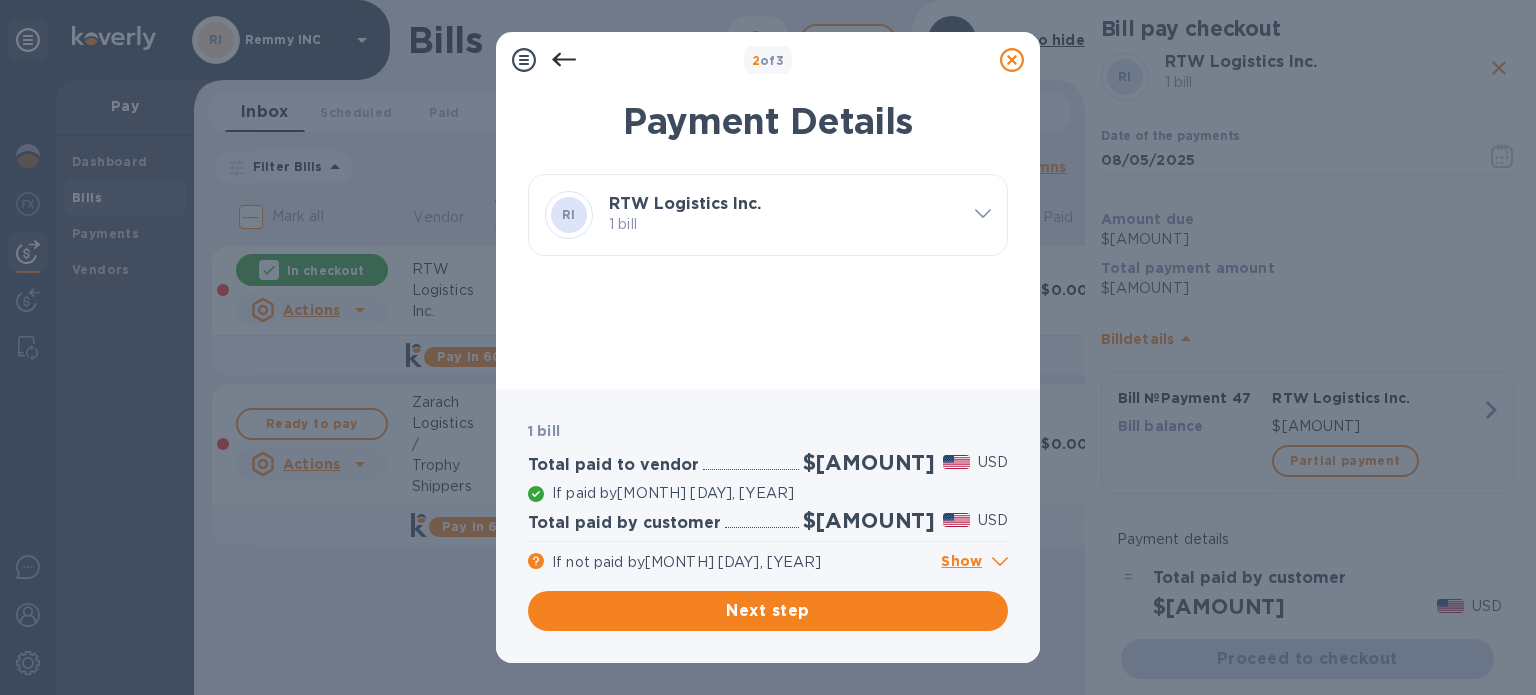 click 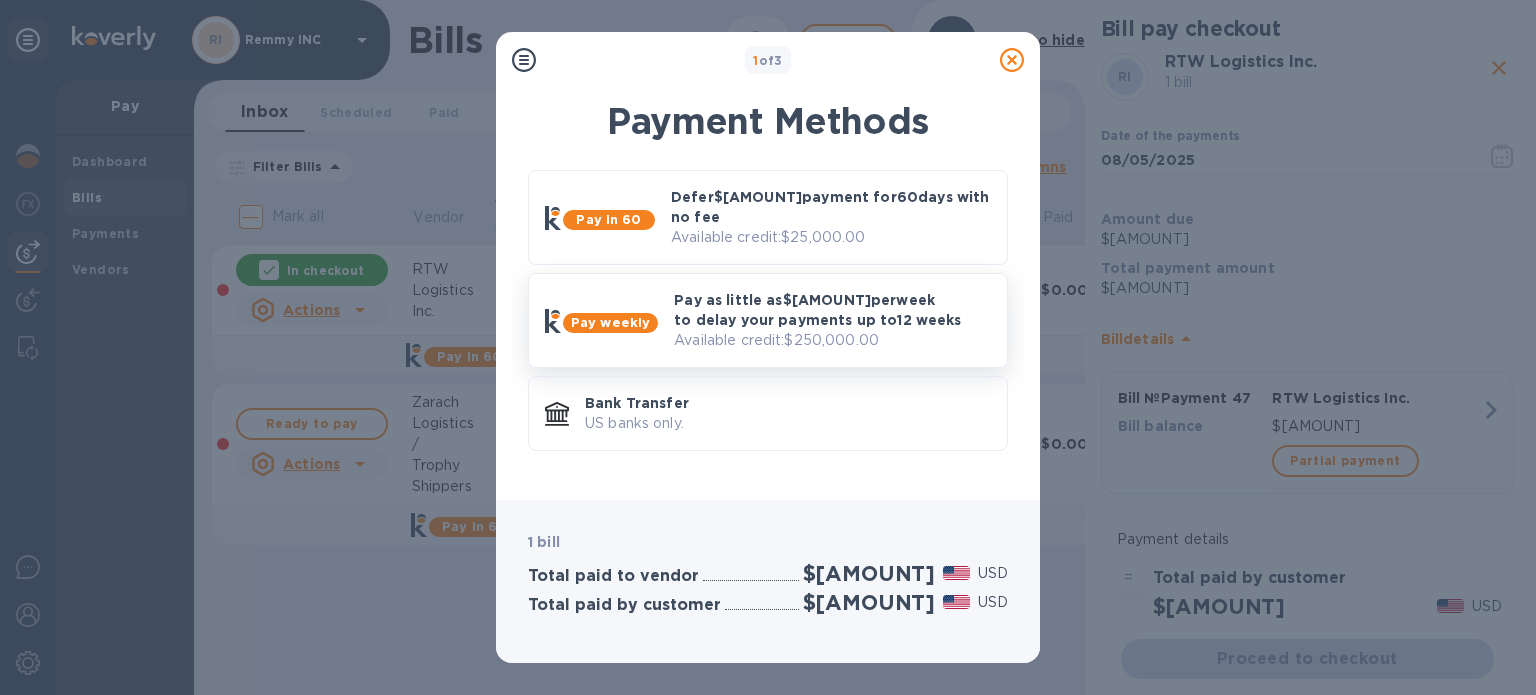 click on "Pay as little as  $[AMOUNT]  per  week    to delay your payments up to  12 weeks" at bounding box center (832, 310) 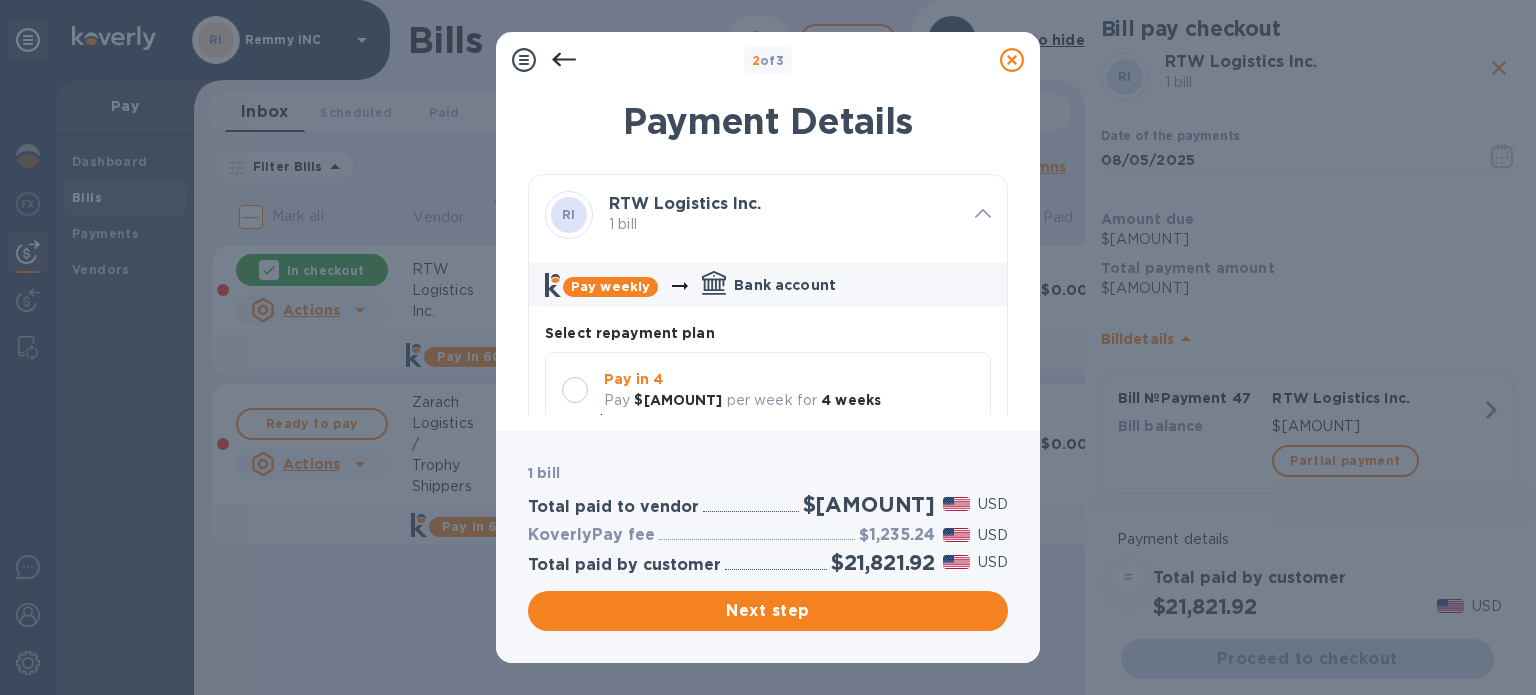 scroll, scrollTop: 17, scrollLeft: 0, axis: vertical 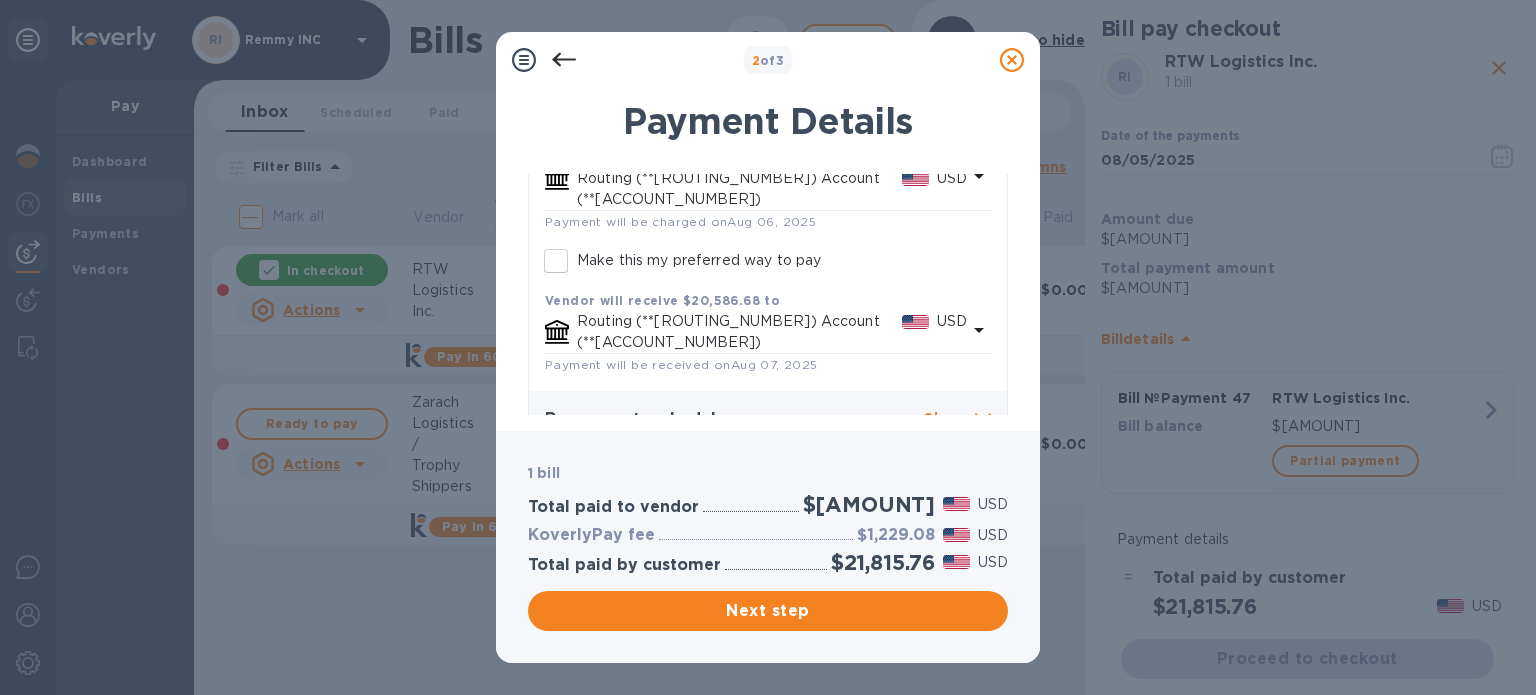 click on "Show" at bounding box center (957, 419) 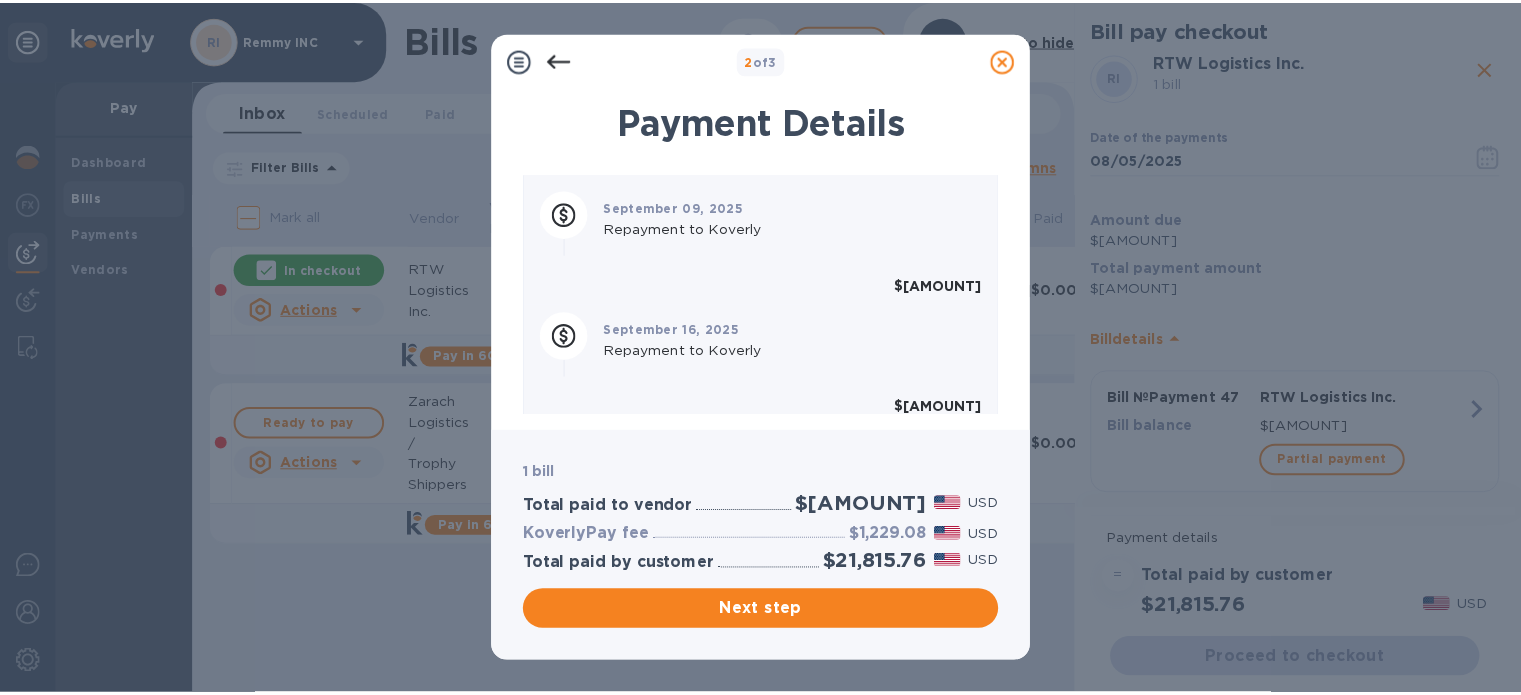 scroll, scrollTop: 1413, scrollLeft: 0, axis: vertical 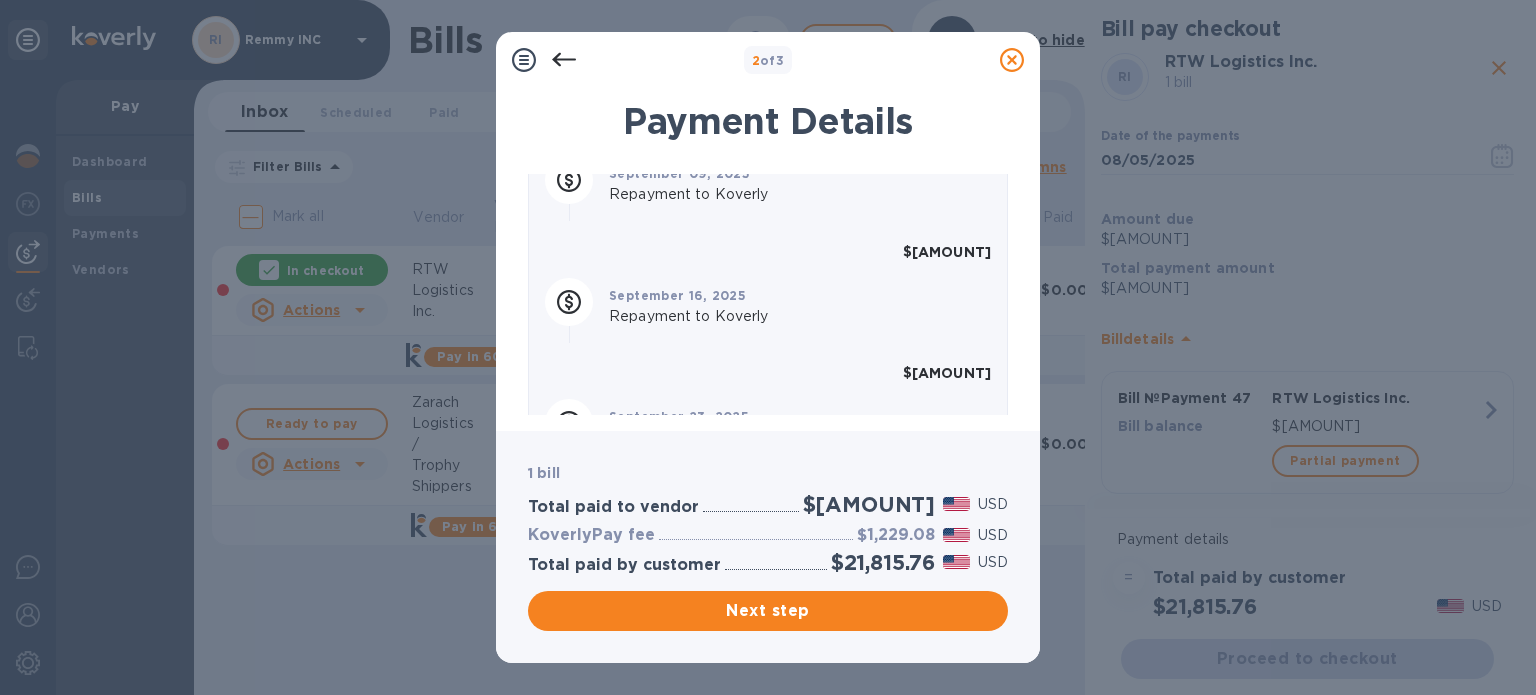click 